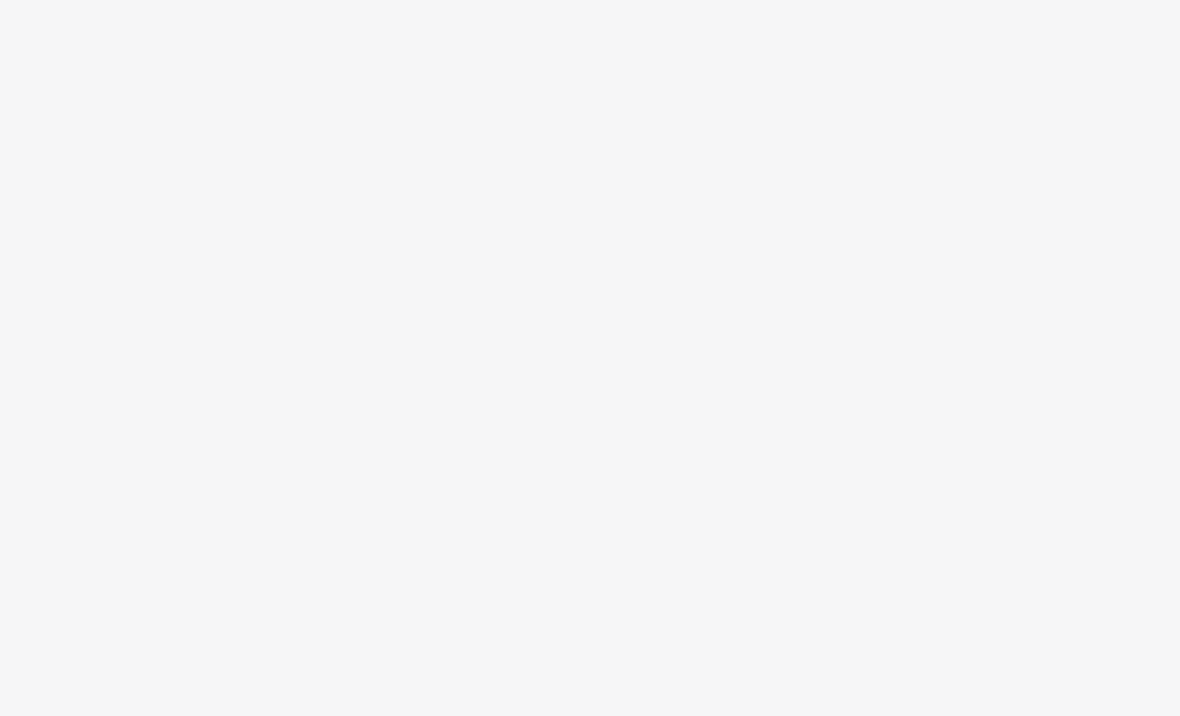 scroll, scrollTop: 0, scrollLeft: 0, axis: both 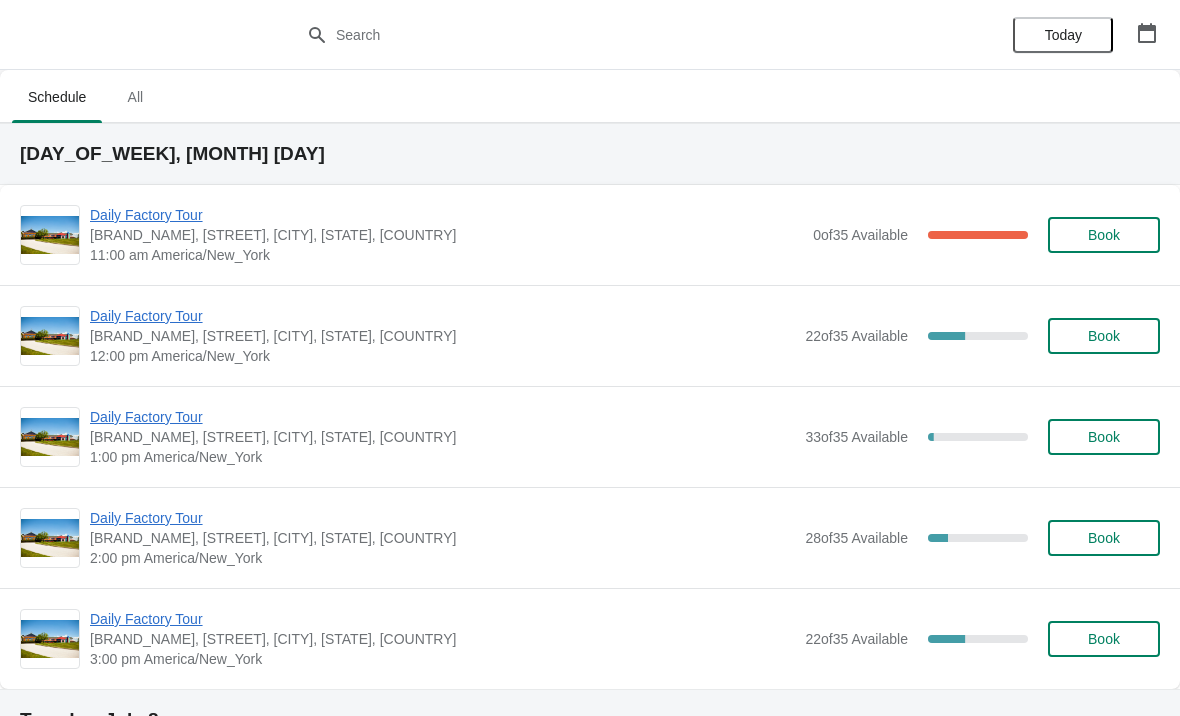 click on "Daily Factory Tour" at bounding box center [446, 215] 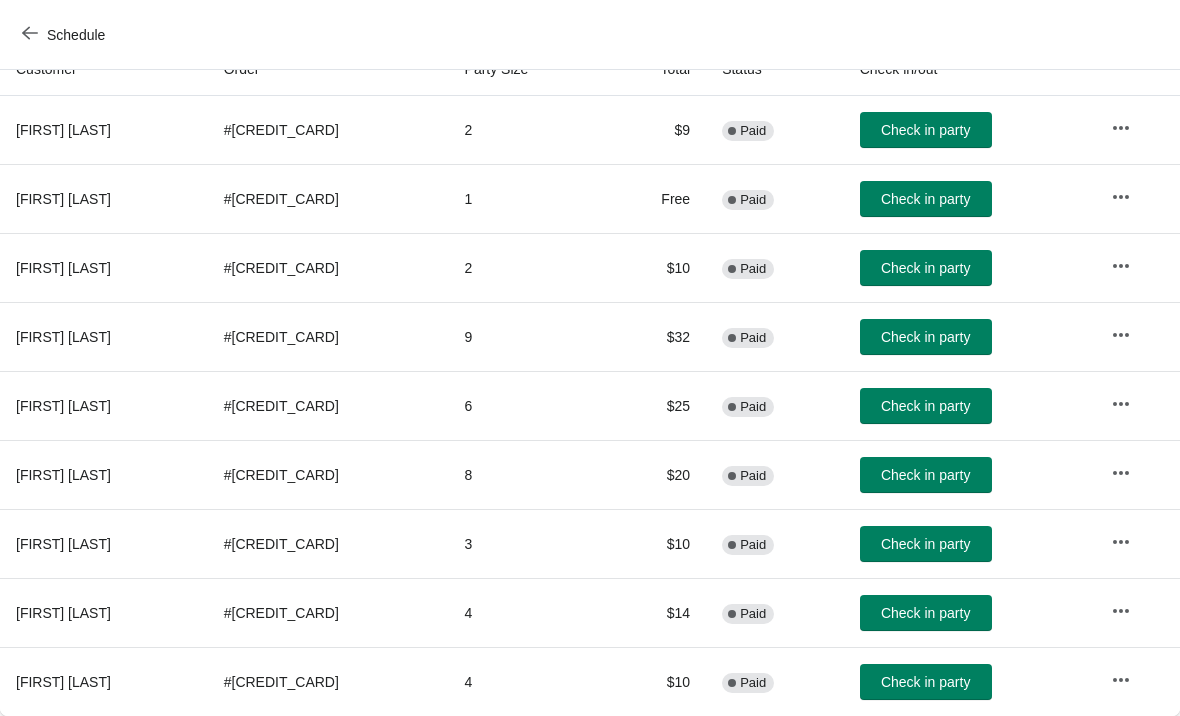 scroll, scrollTop: 236, scrollLeft: 0, axis: vertical 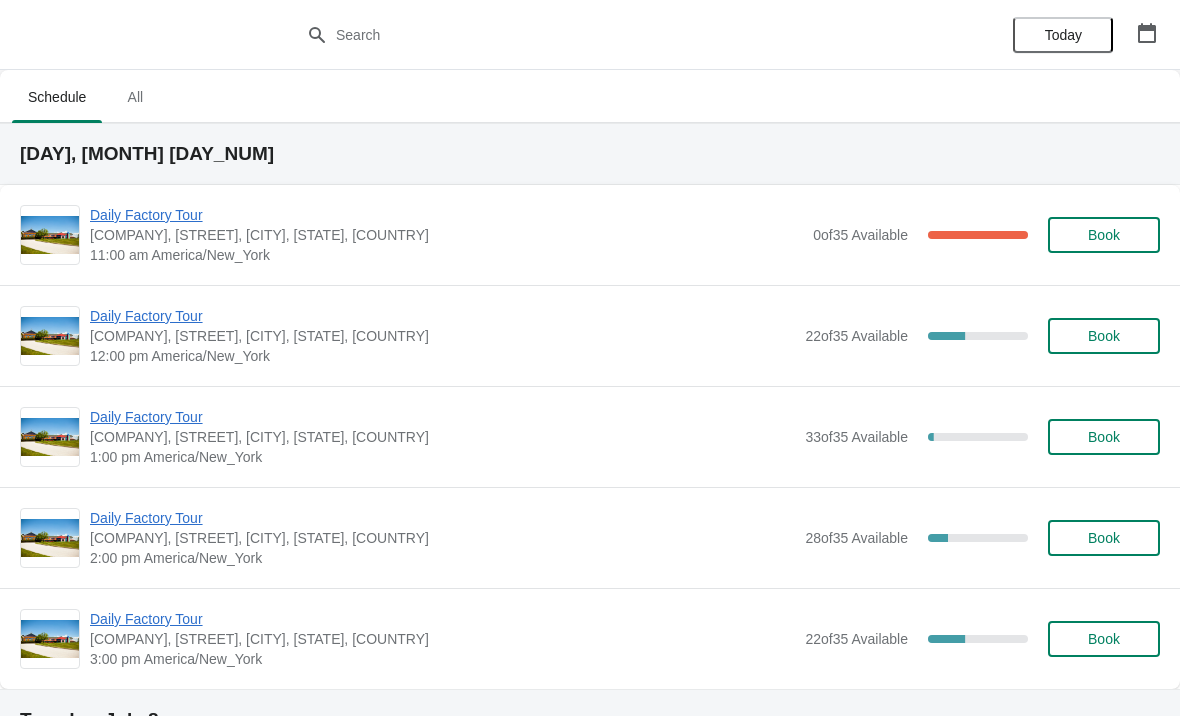 click on "[COMPANY], [STREET], [CITY], [STATE], [COUNTRY]" at bounding box center (446, 235) 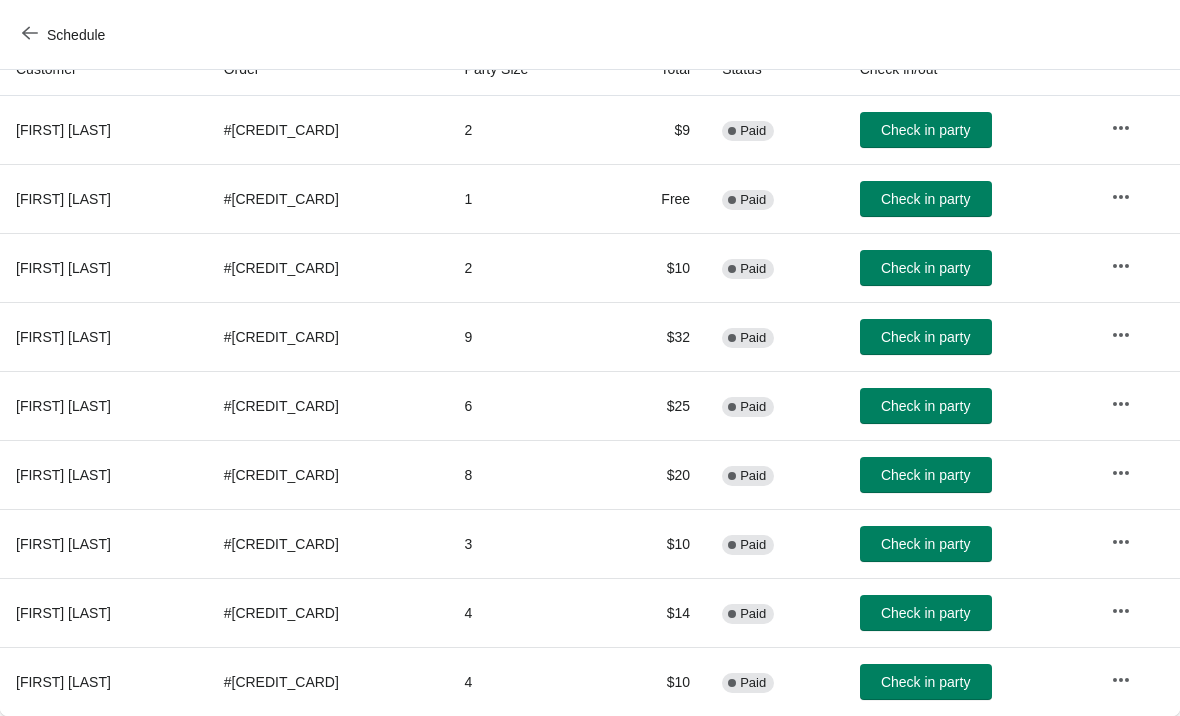 scroll, scrollTop: 236, scrollLeft: 0, axis: vertical 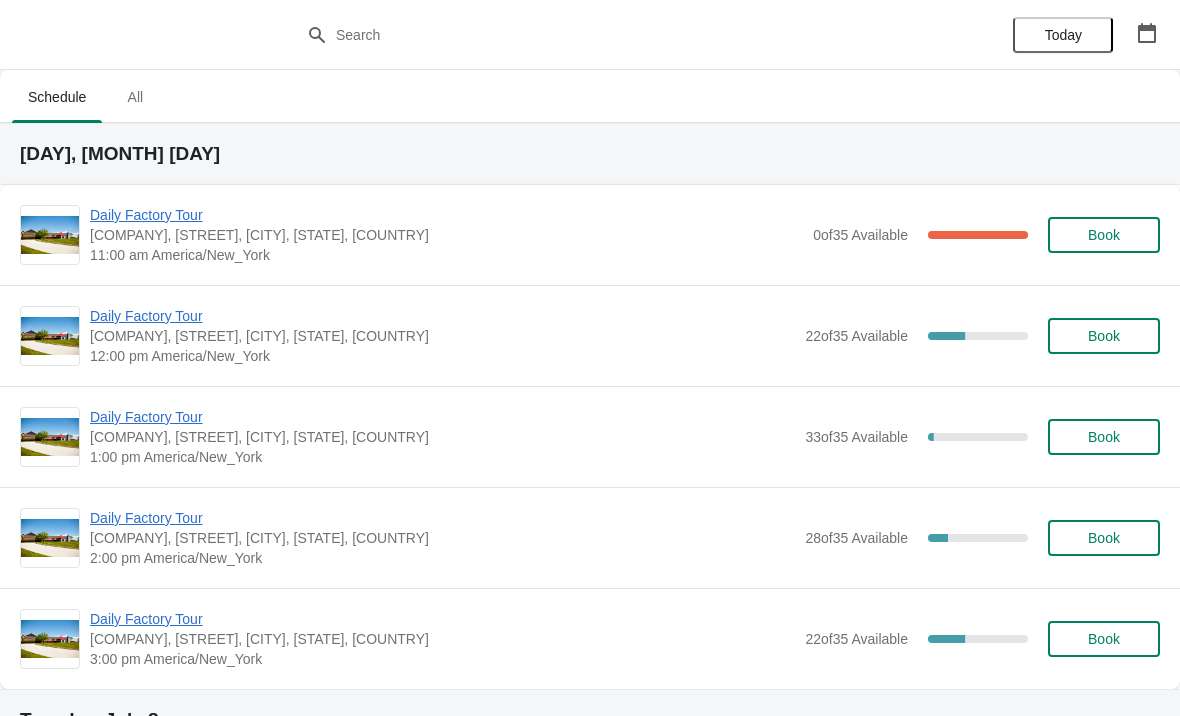 click on "Daily Factory Tour" at bounding box center [446, 215] 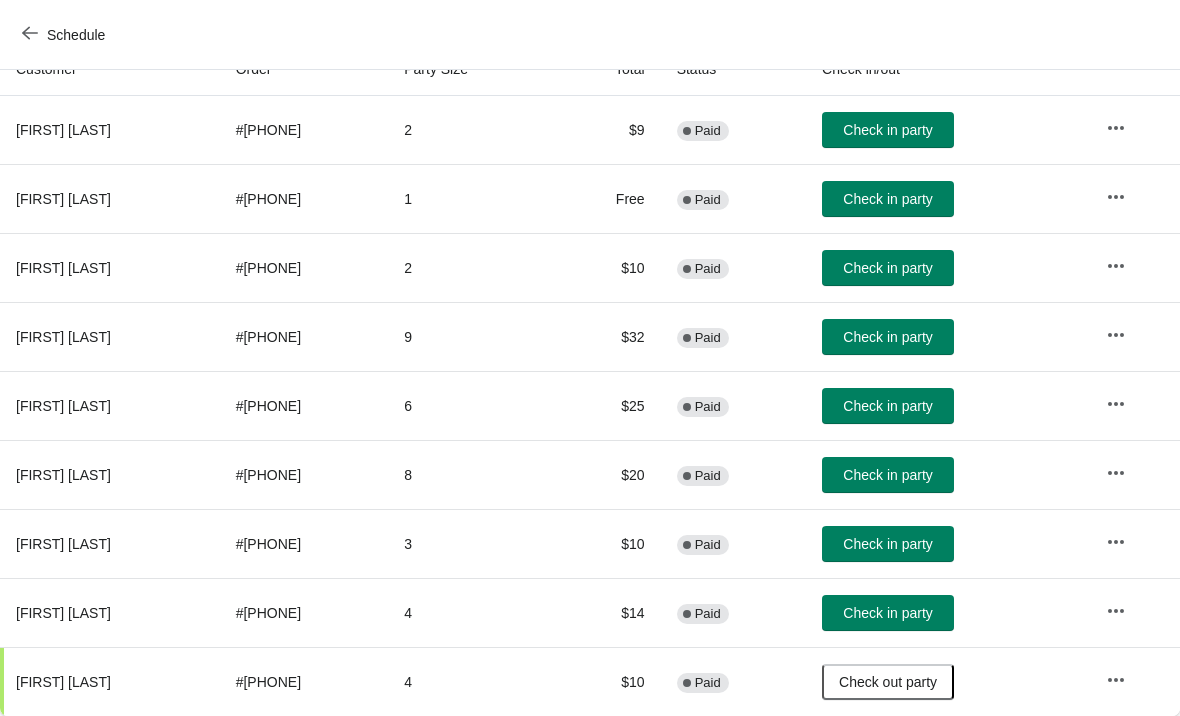 scroll, scrollTop: 236, scrollLeft: 0, axis: vertical 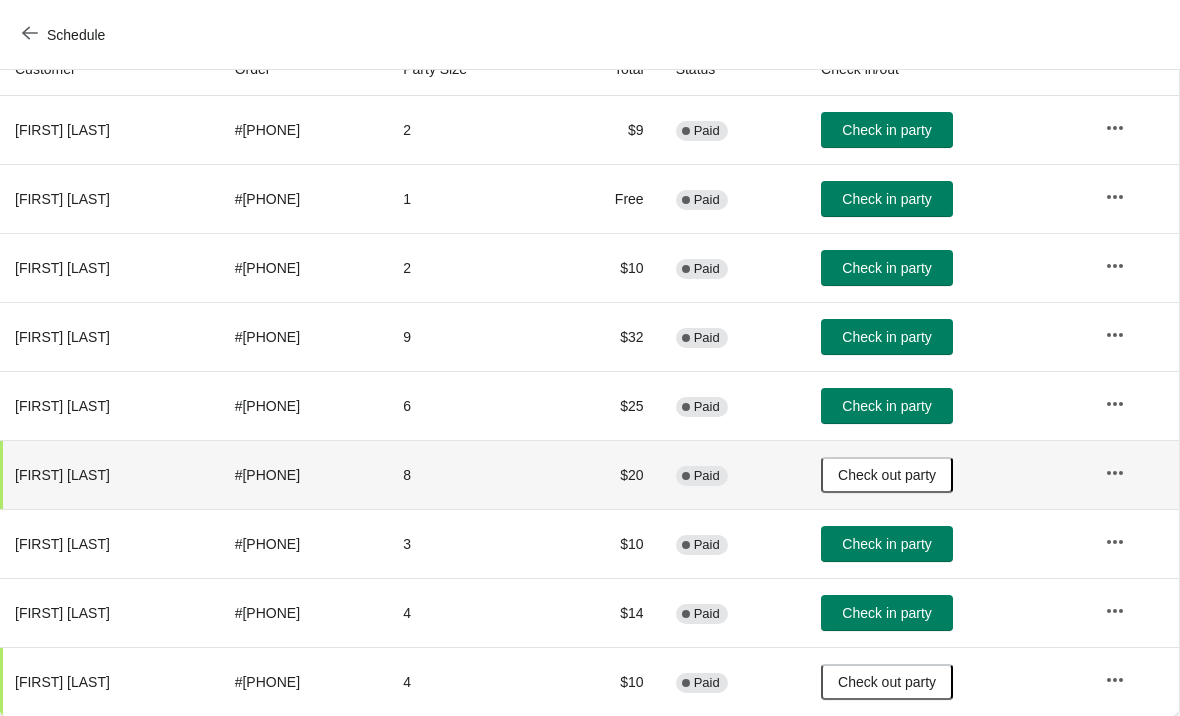 click on "Check in party" at bounding box center (886, 130) 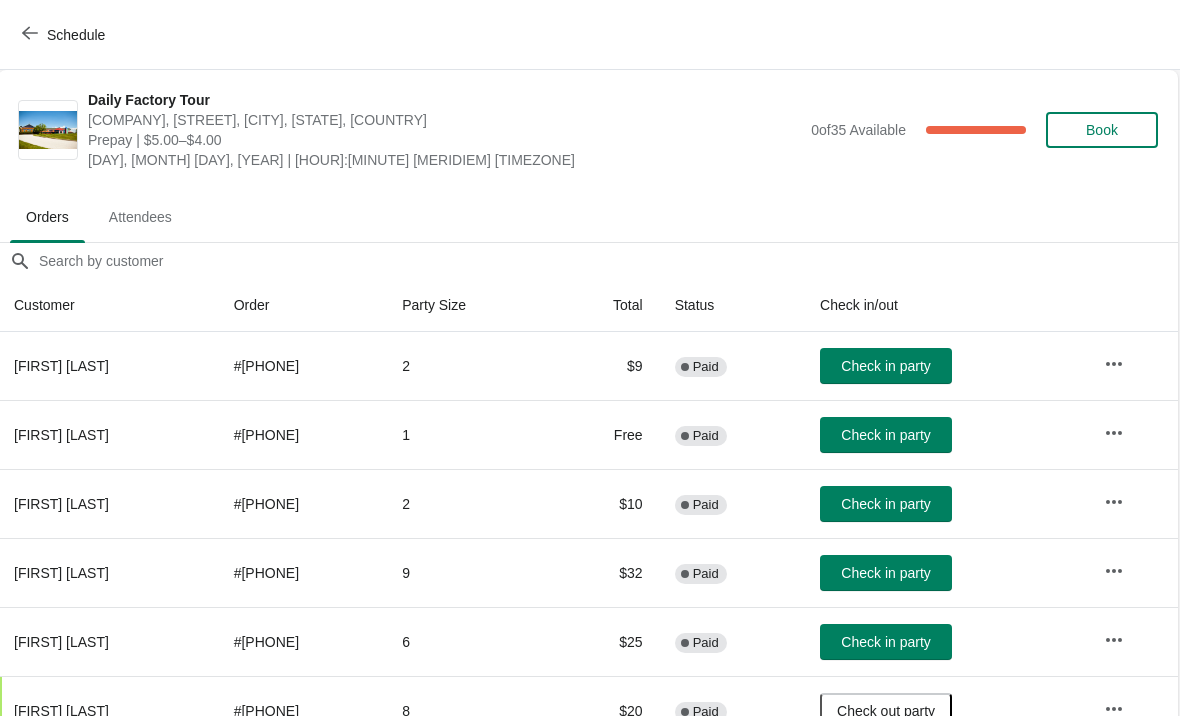 scroll, scrollTop: 0, scrollLeft: 1, axis: horizontal 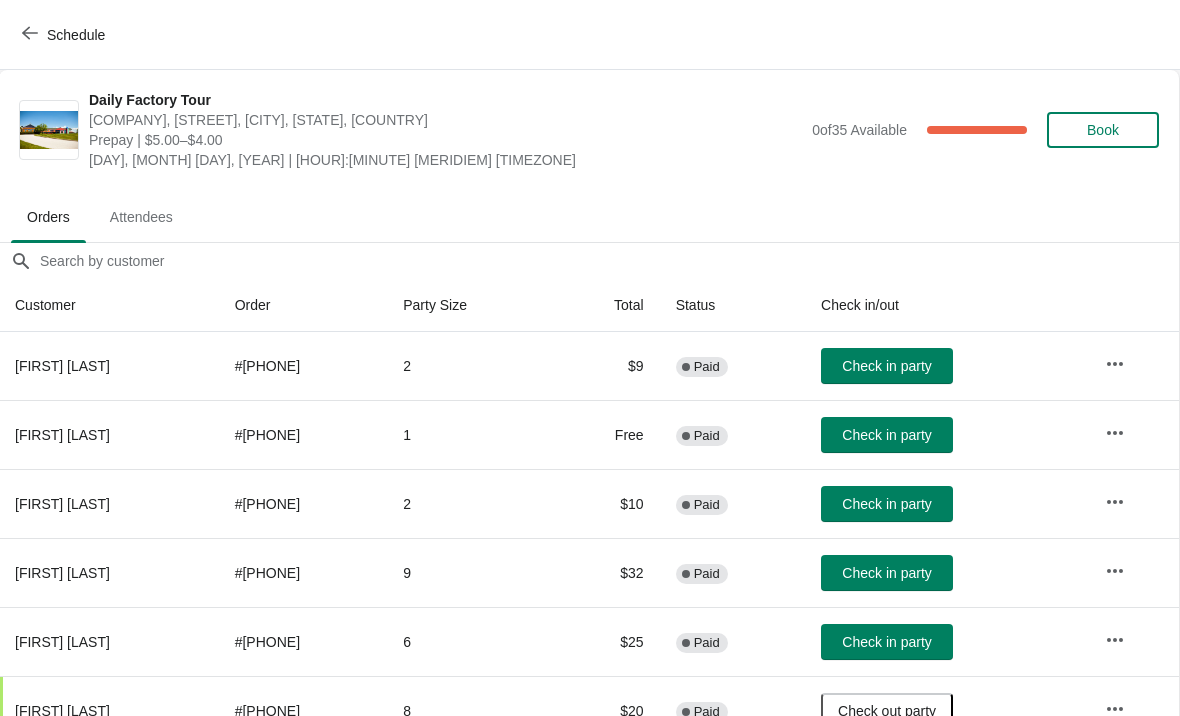 click on "Check in party" at bounding box center (886, 366) 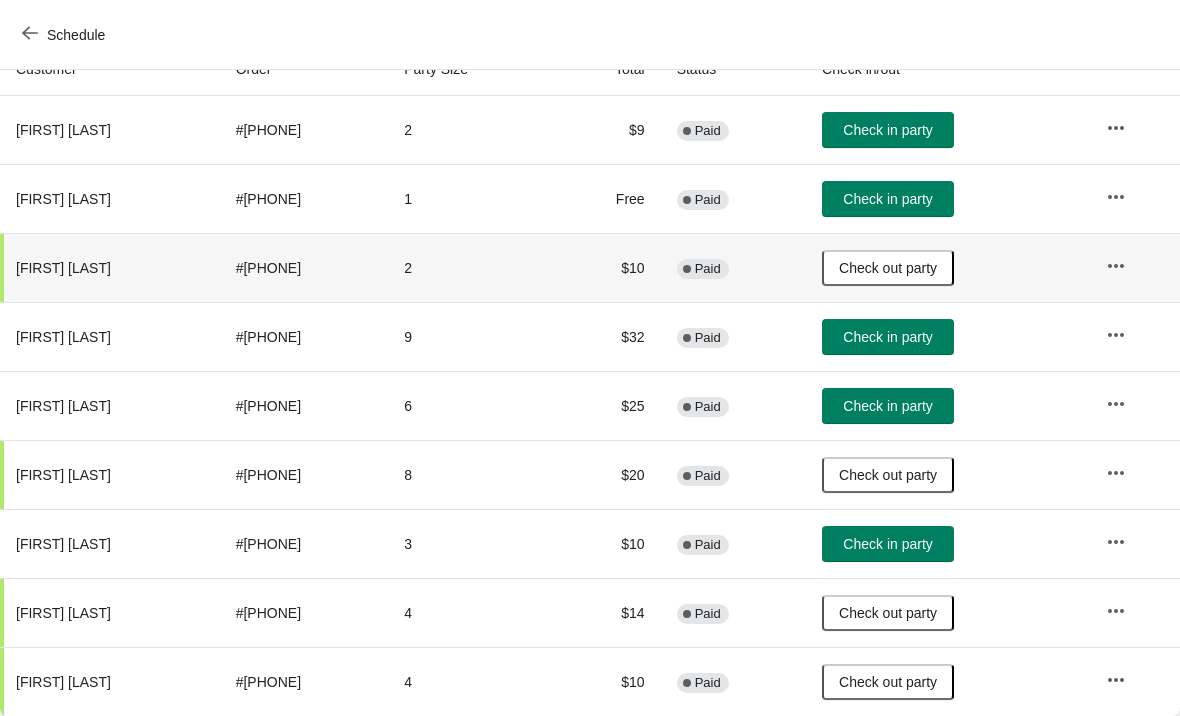 scroll, scrollTop: 236, scrollLeft: 0, axis: vertical 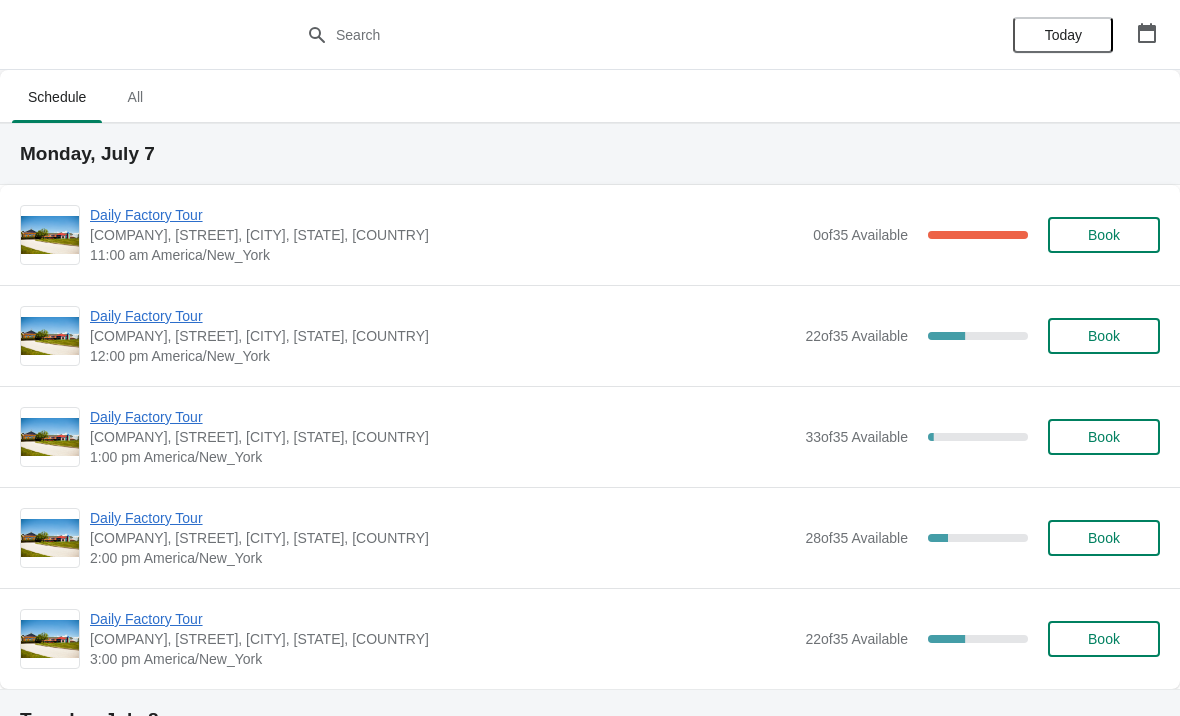 click on "Daily Factory Tour" at bounding box center (446, 215) 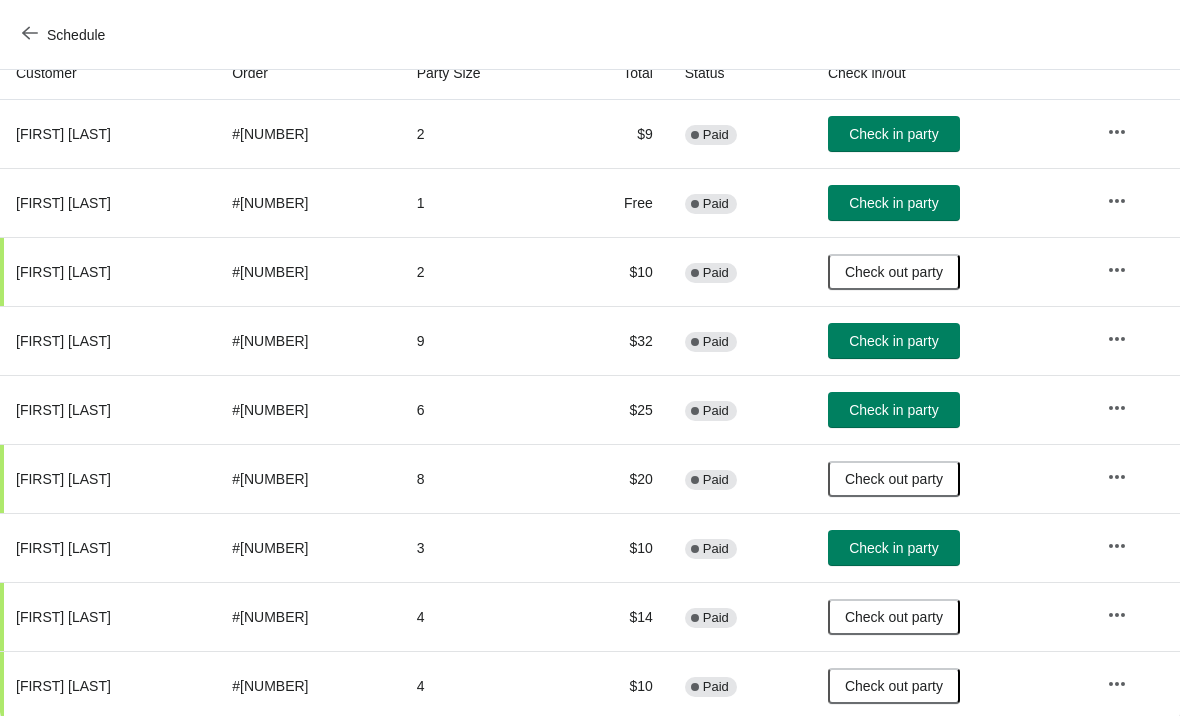 scroll, scrollTop: 231, scrollLeft: 0, axis: vertical 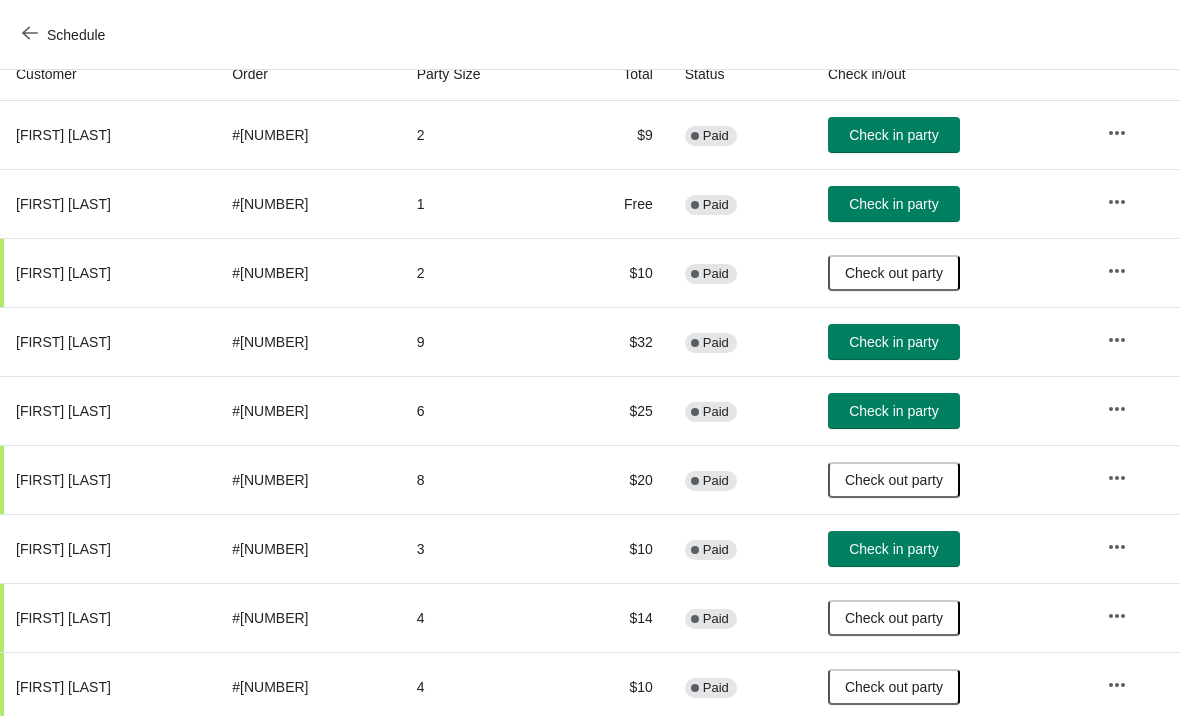 click on "Check in party" at bounding box center (893, 135) 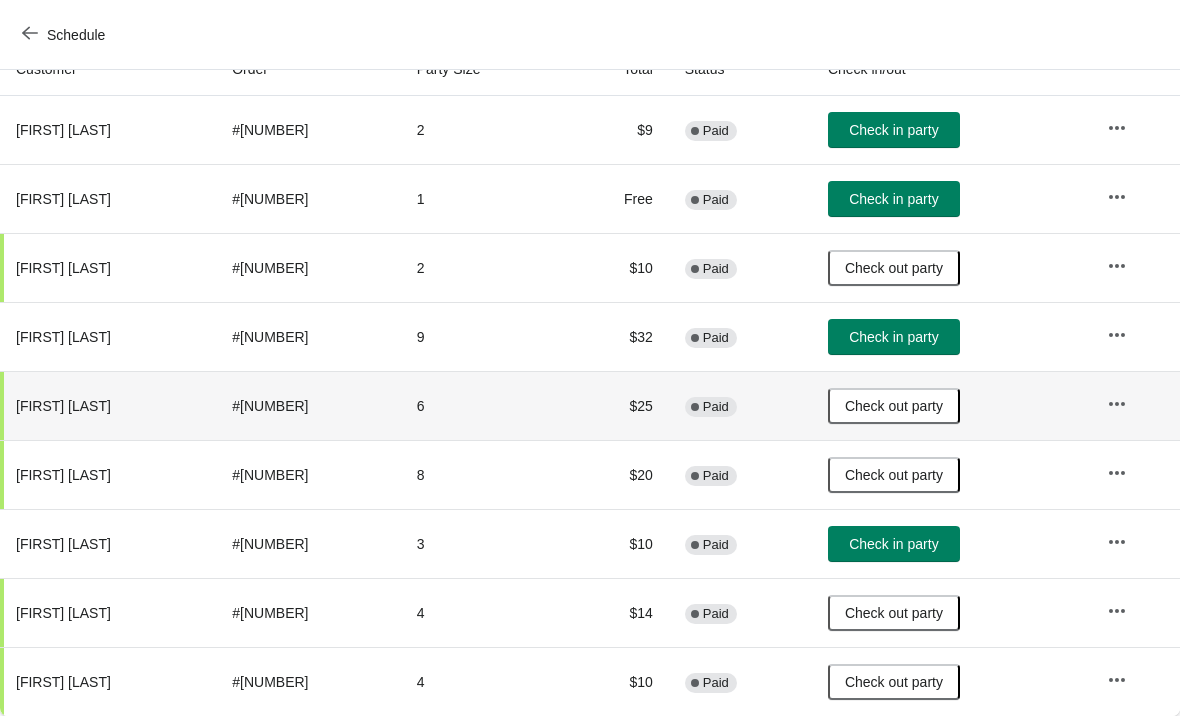 scroll, scrollTop: 236, scrollLeft: 0, axis: vertical 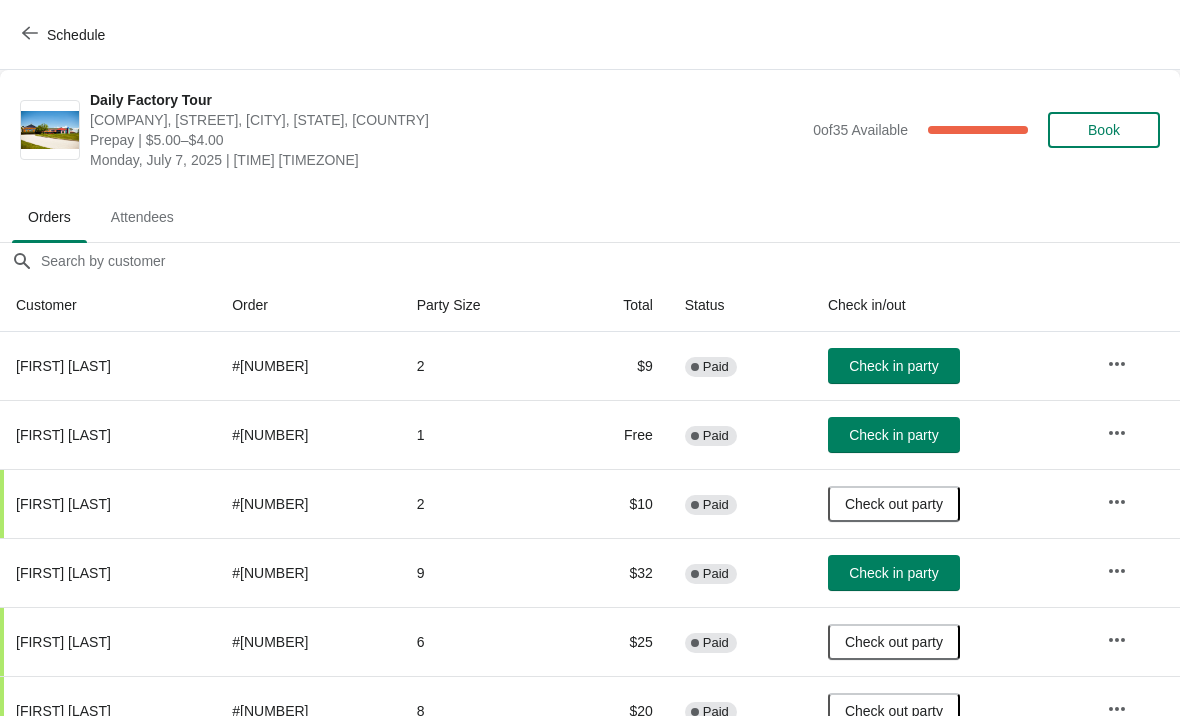 click on "Check in party" at bounding box center [893, 366] 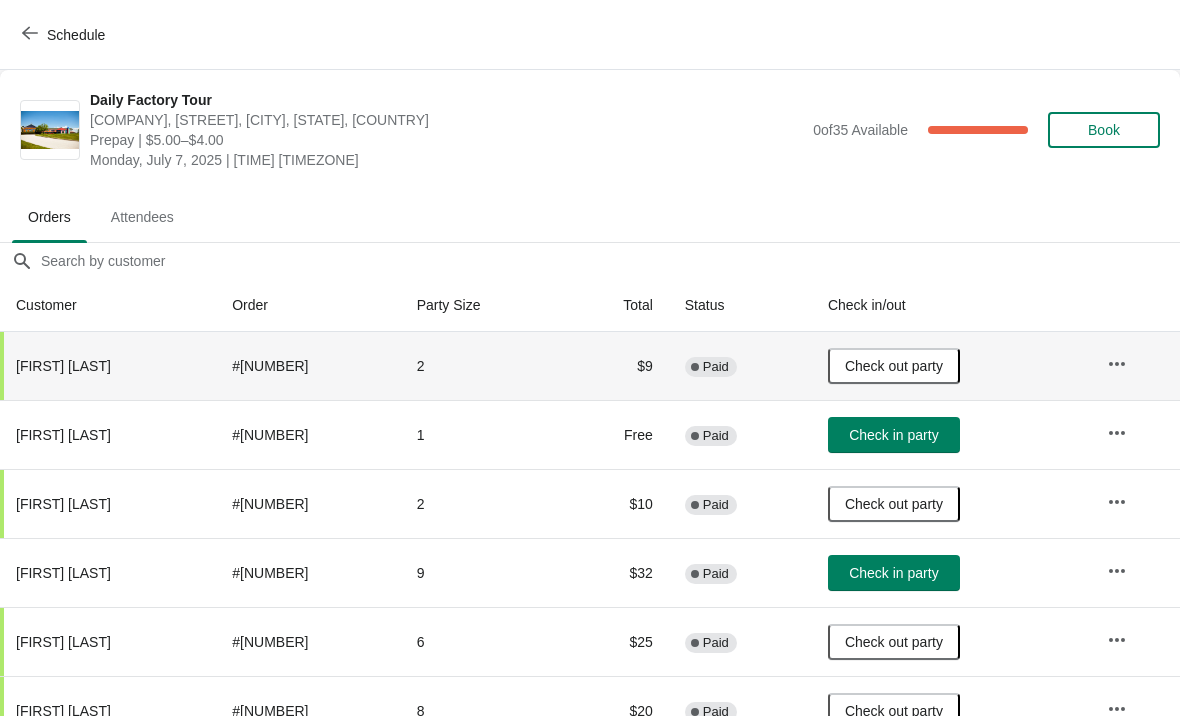 click on "Check in party" at bounding box center [893, 435] 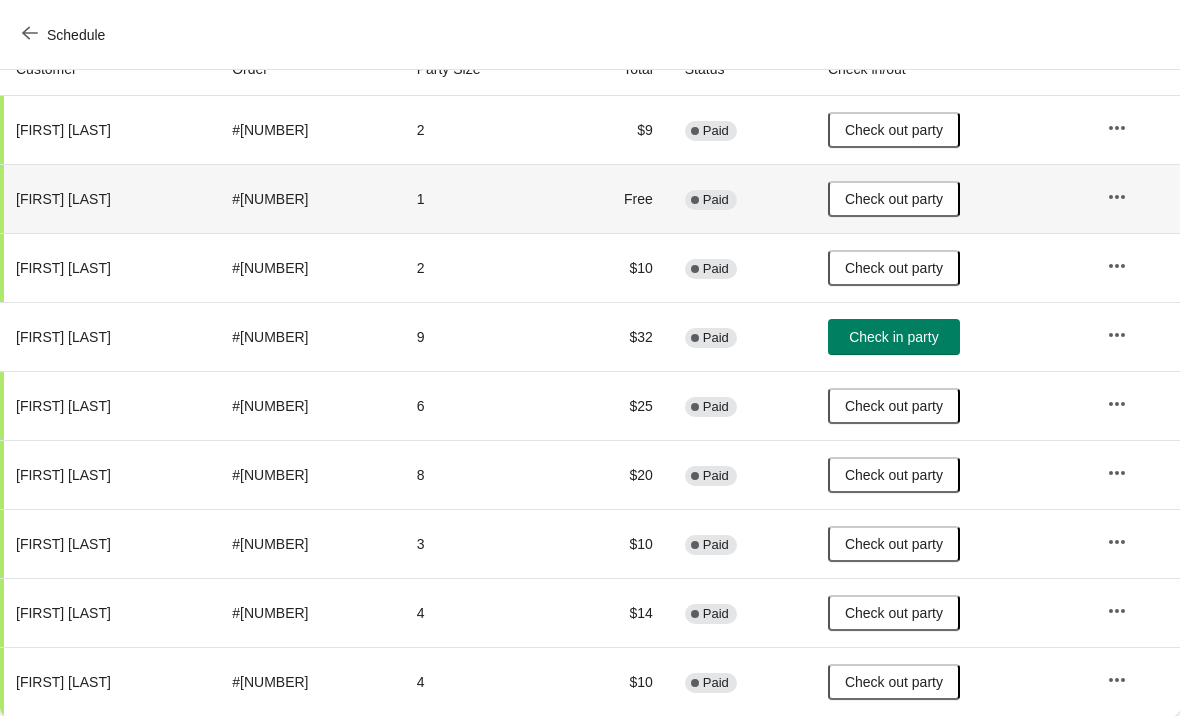 scroll, scrollTop: 236, scrollLeft: 0, axis: vertical 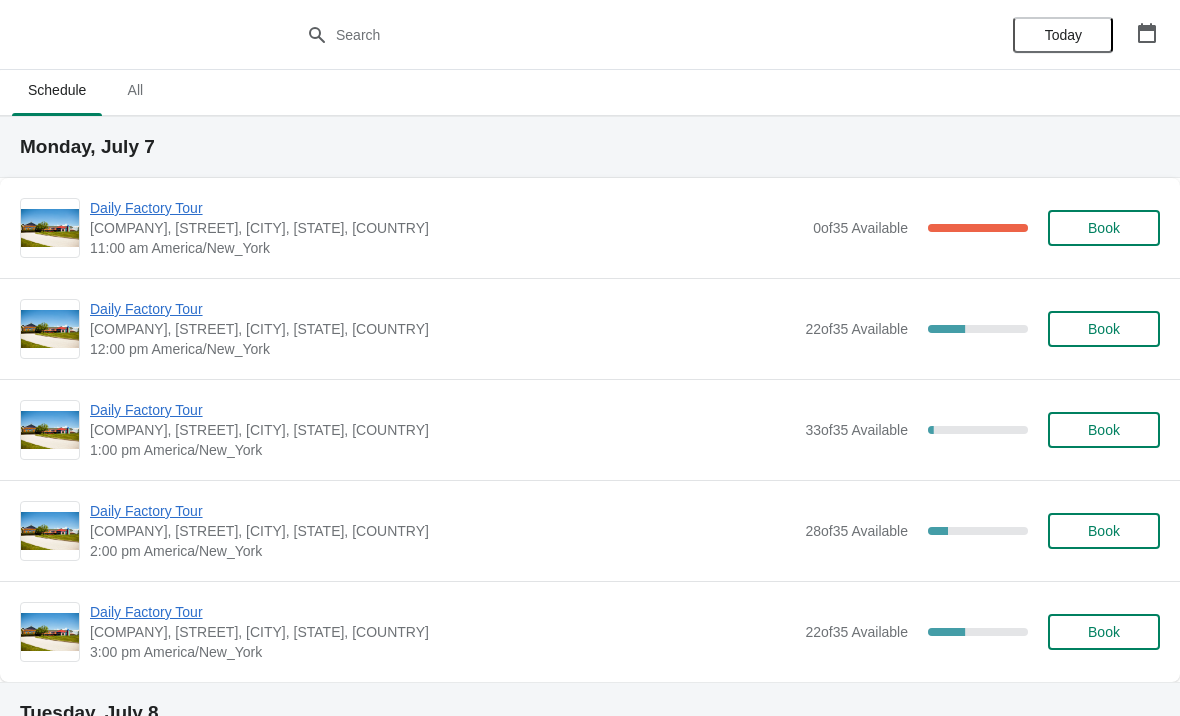 click on "Daily Factory Tour" at bounding box center (446, 208) 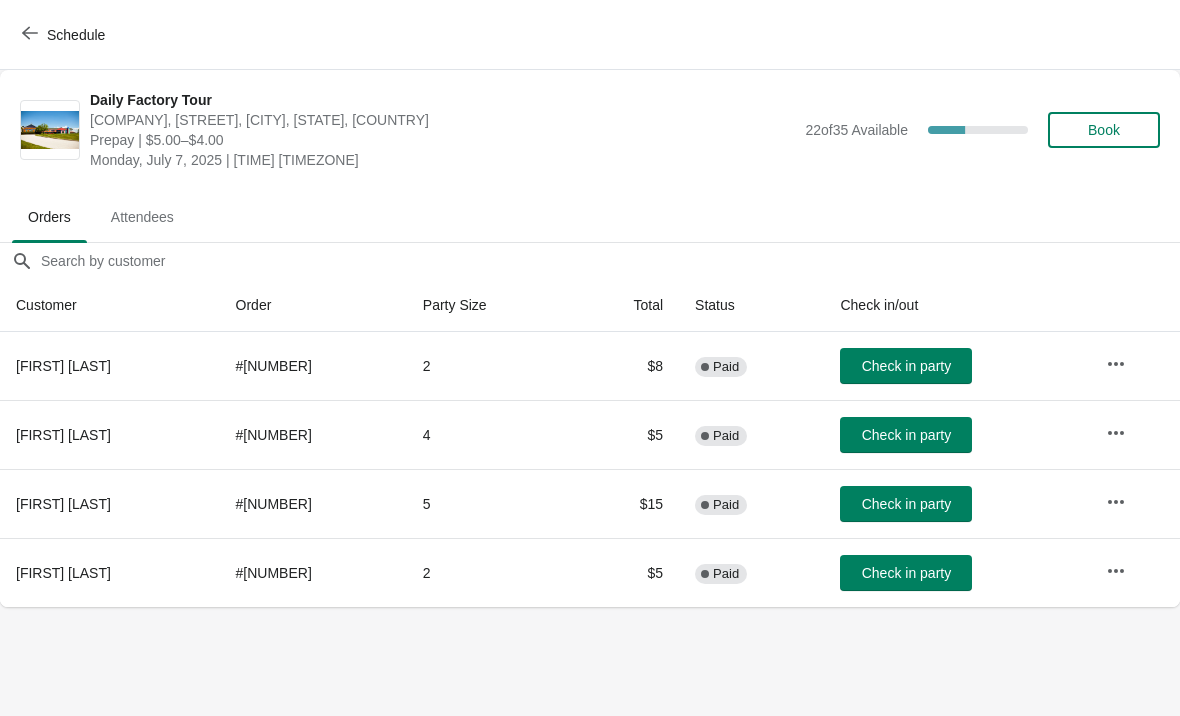 click at bounding box center [1116, 364] 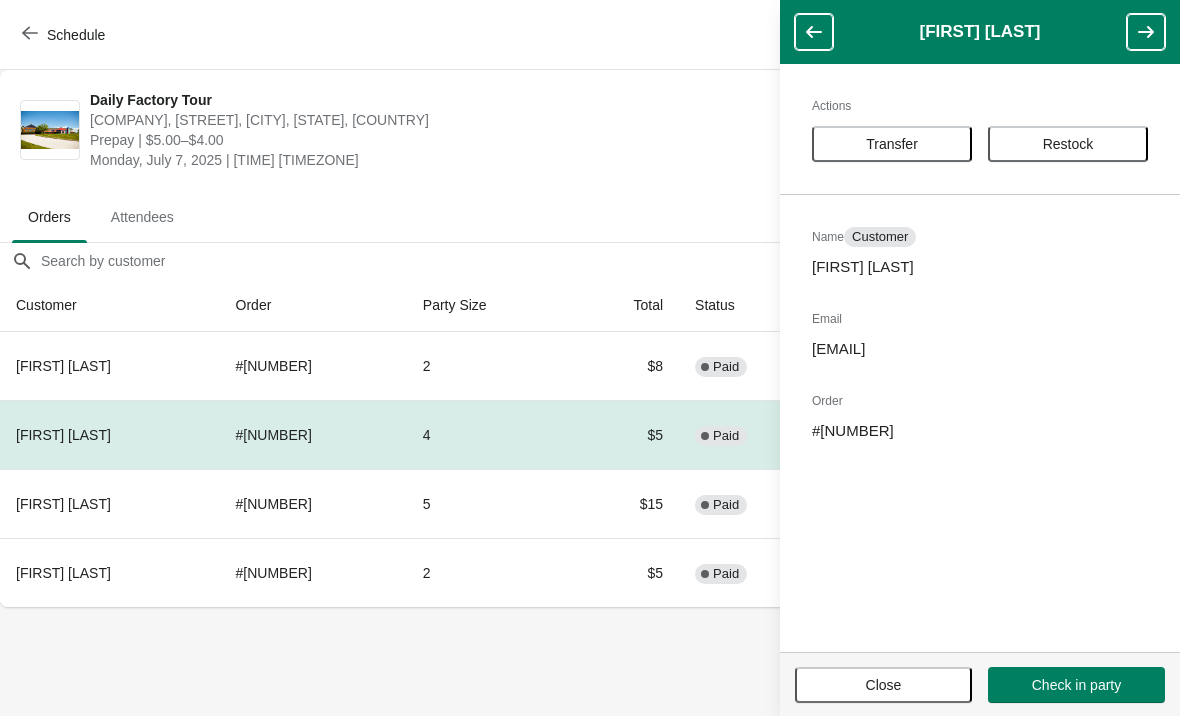click on "Transfer" at bounding box center (892, 144) 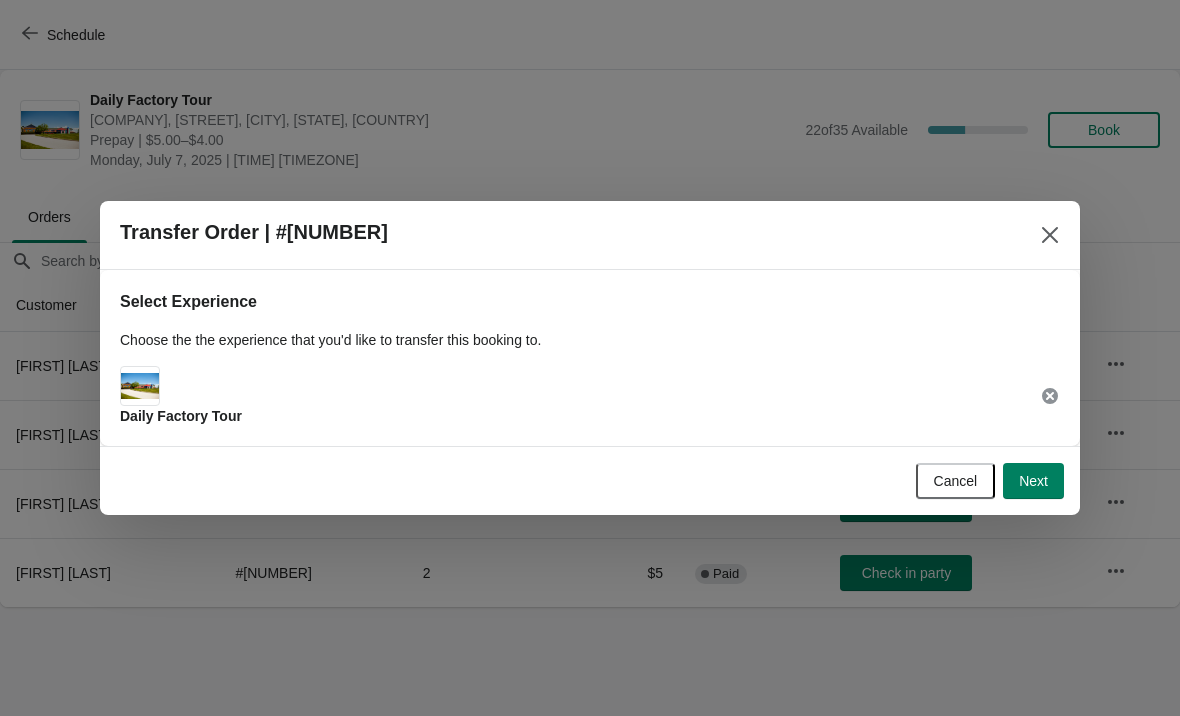 click on "Next" at bounding box center [1033, 481] 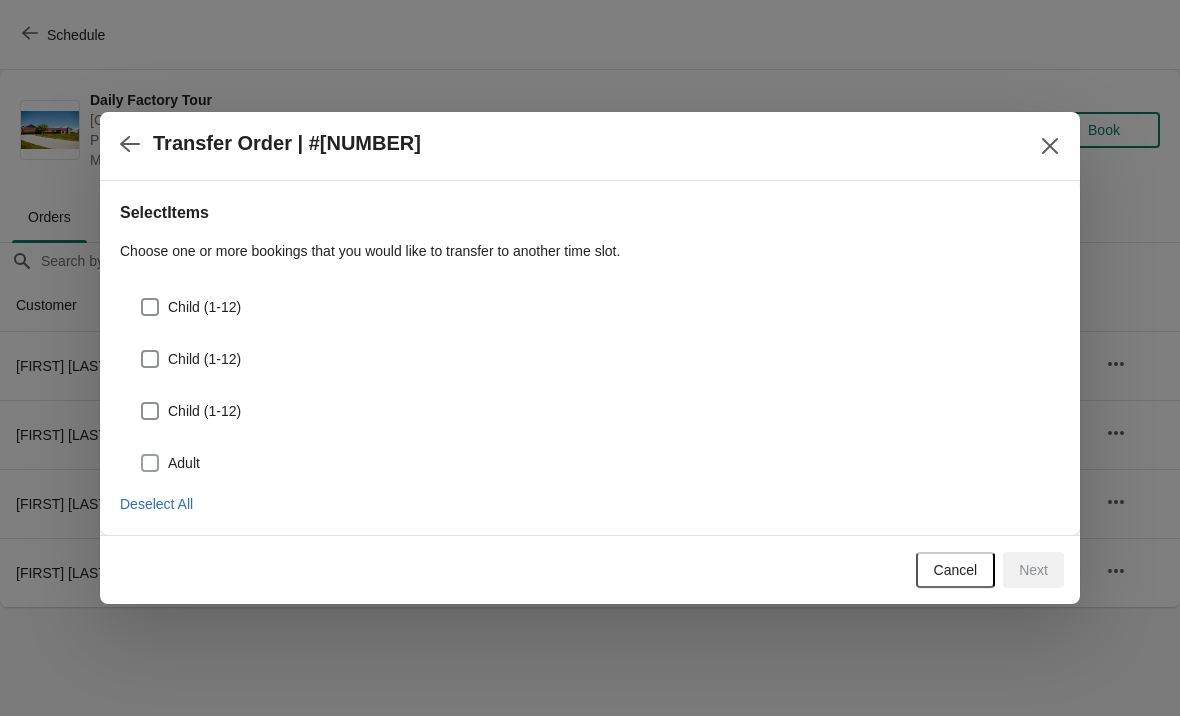click at bounding box center [150, 463] 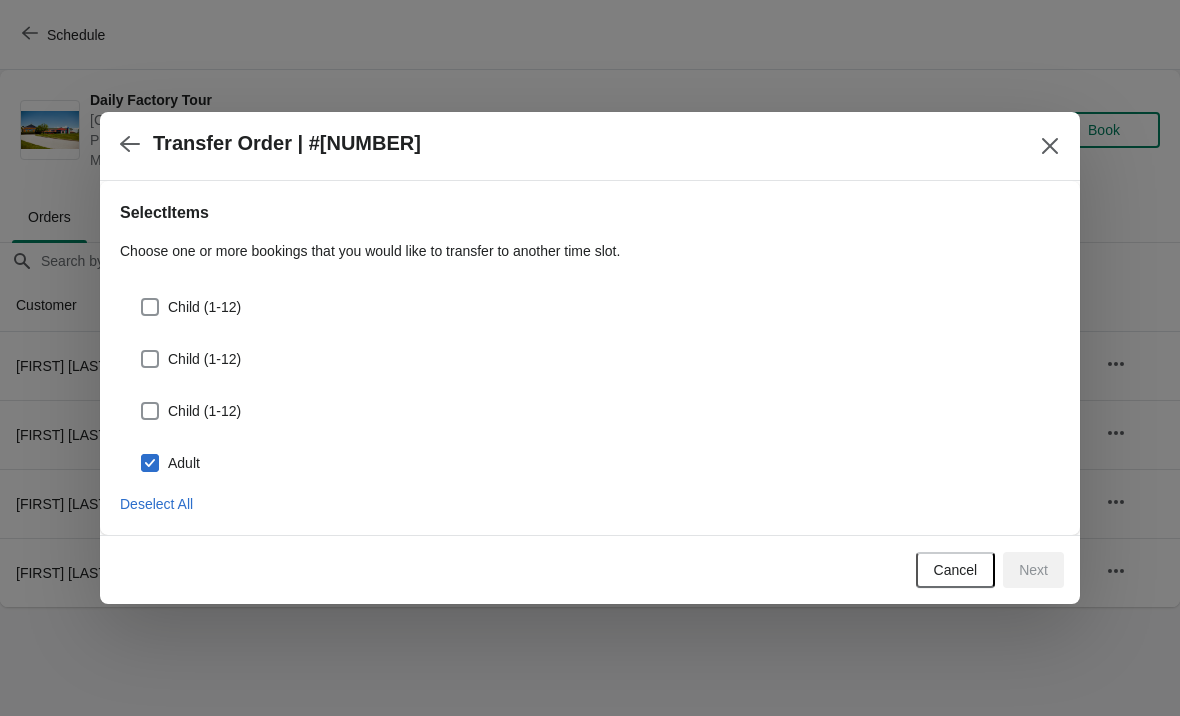checkbox on "true" 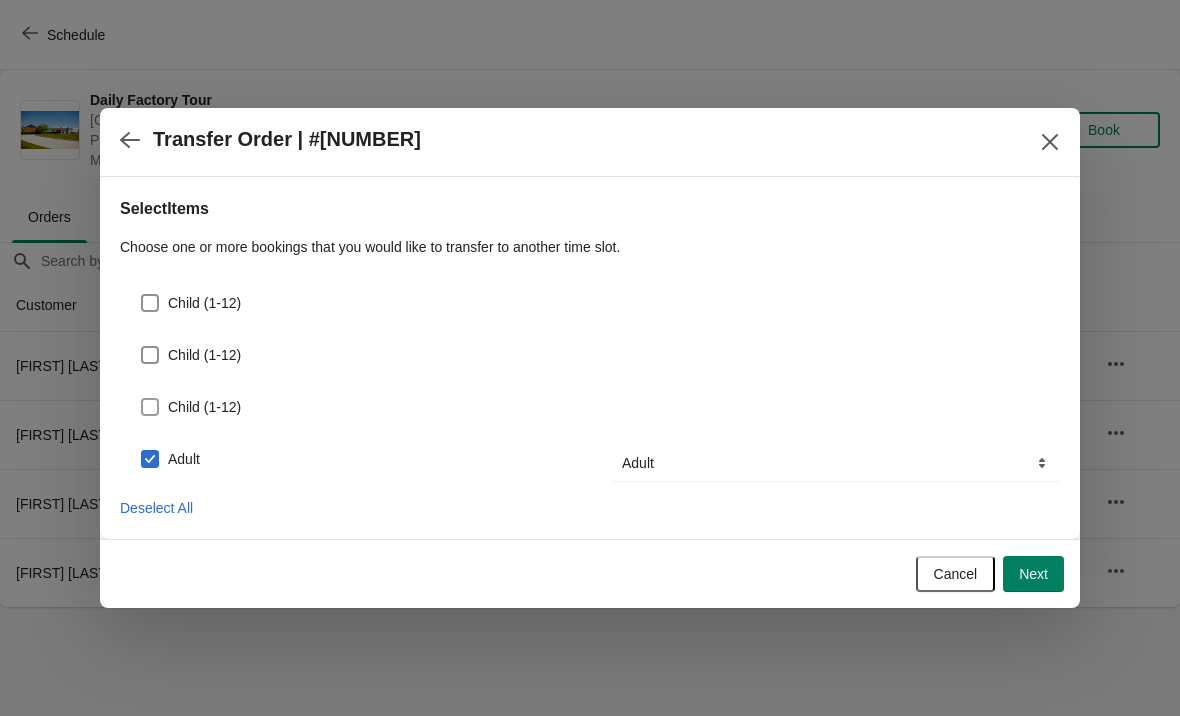 click at bounding box center (150, 407) 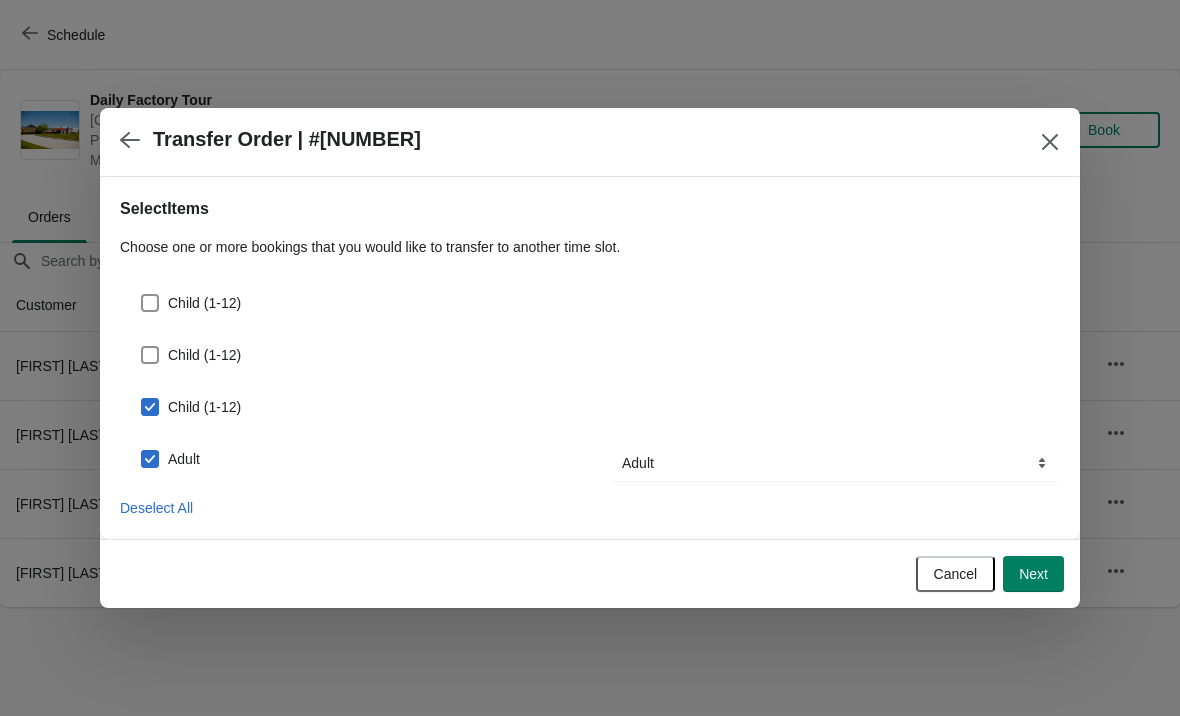 checkbox on "true" 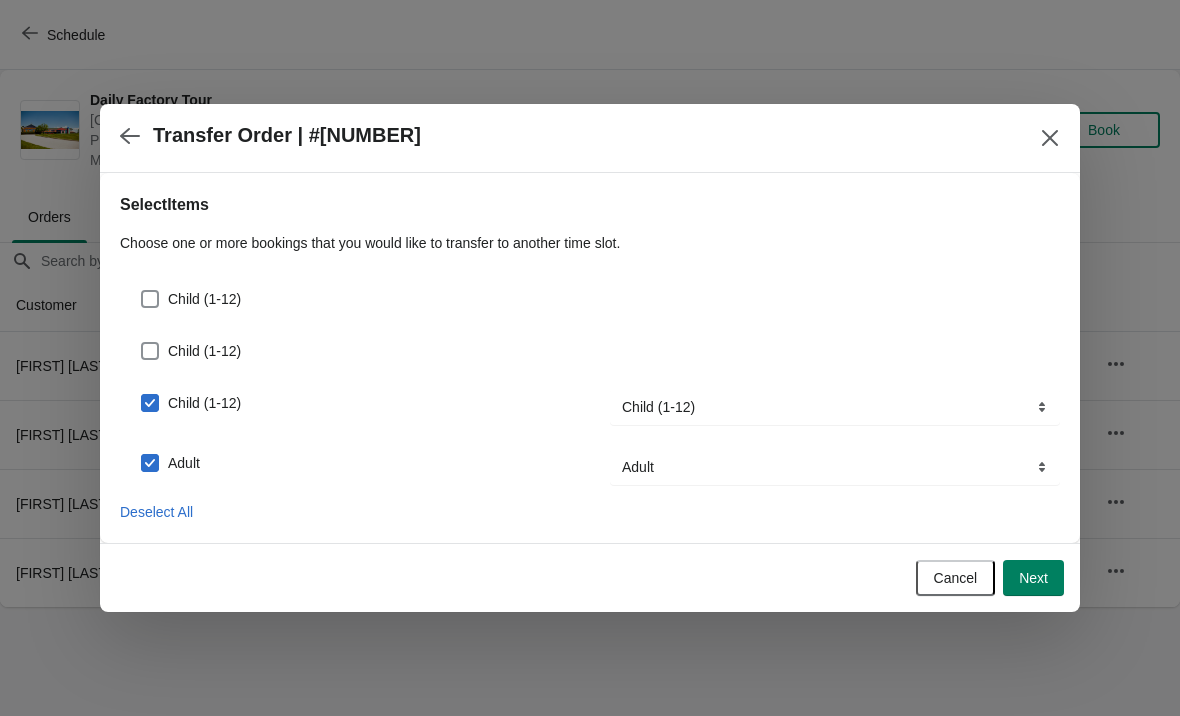 click at bounding box center [150, 351] 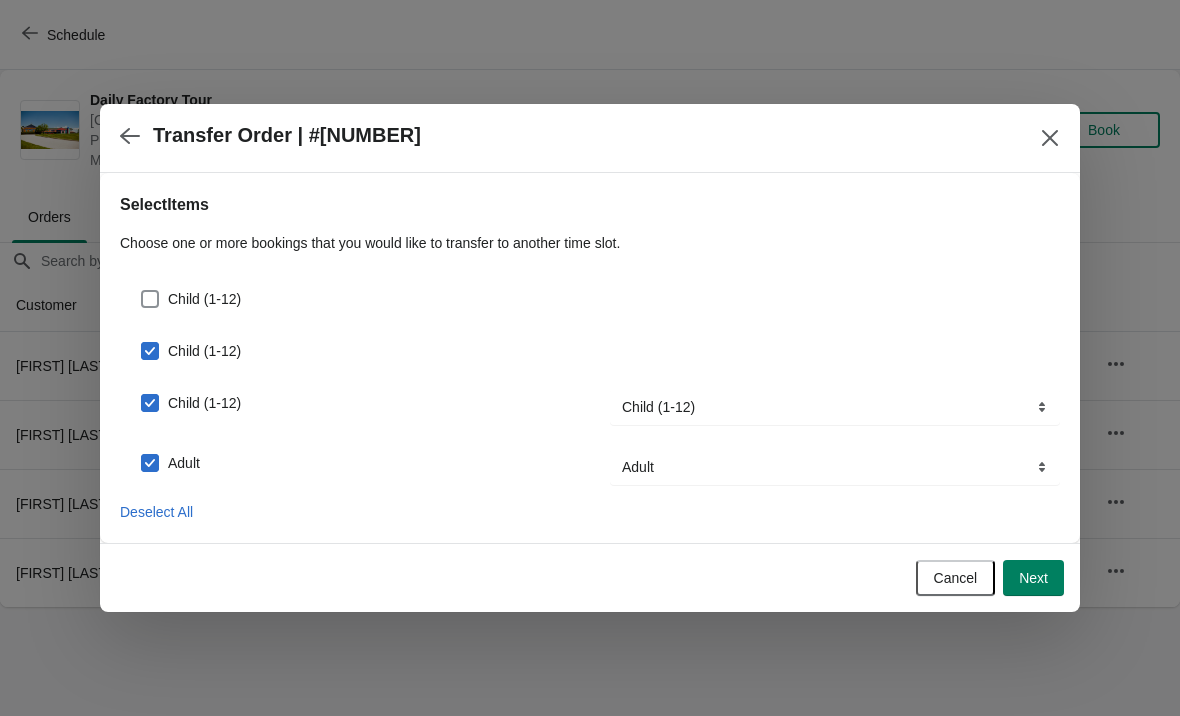 checkbox on "true" 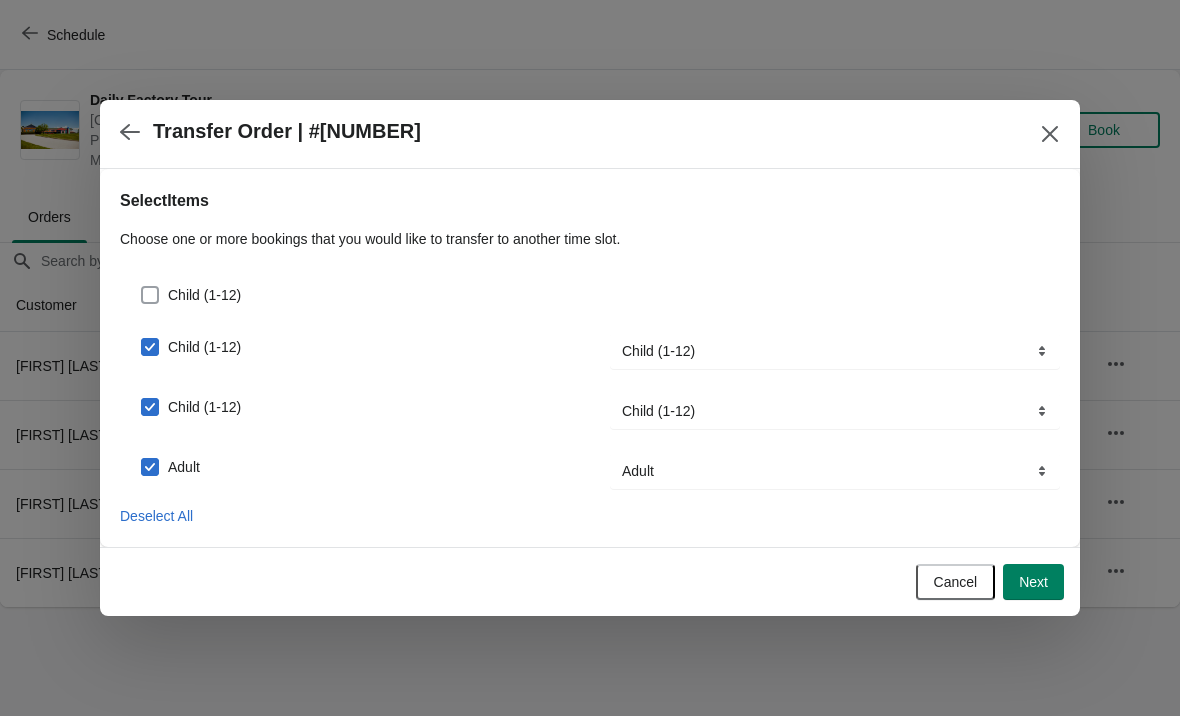 click at bounding box center [150, 295] 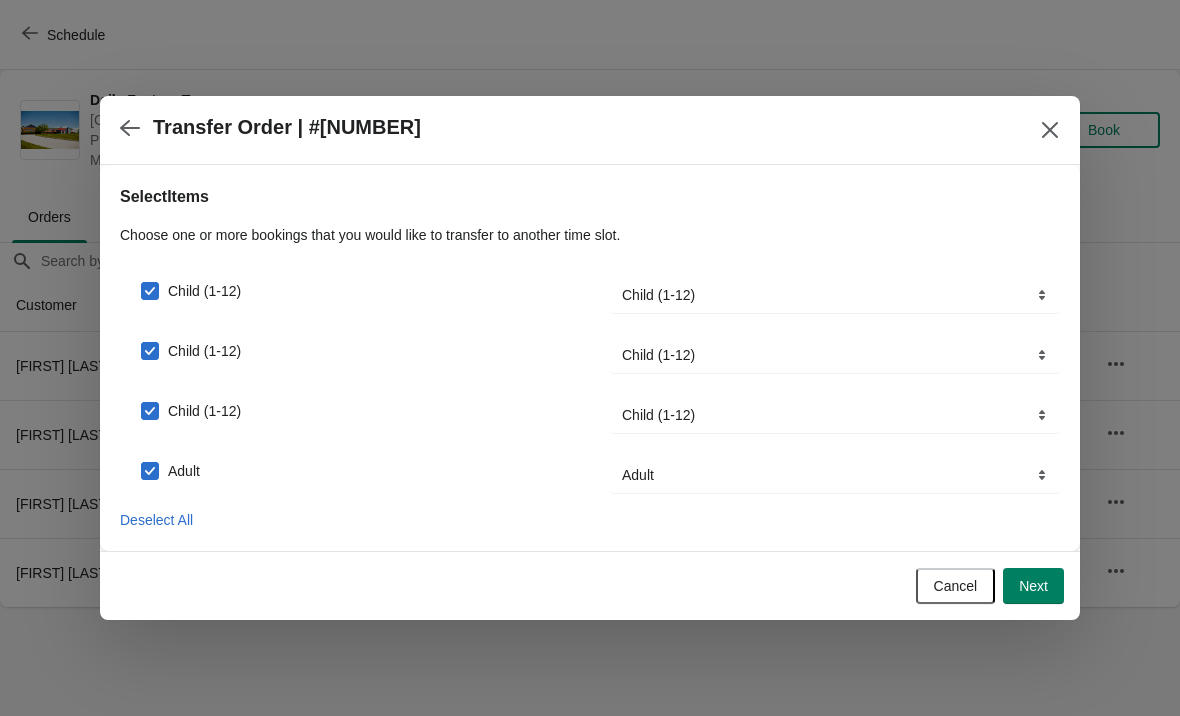 click on "Next" at bounding box center (1033, 586) 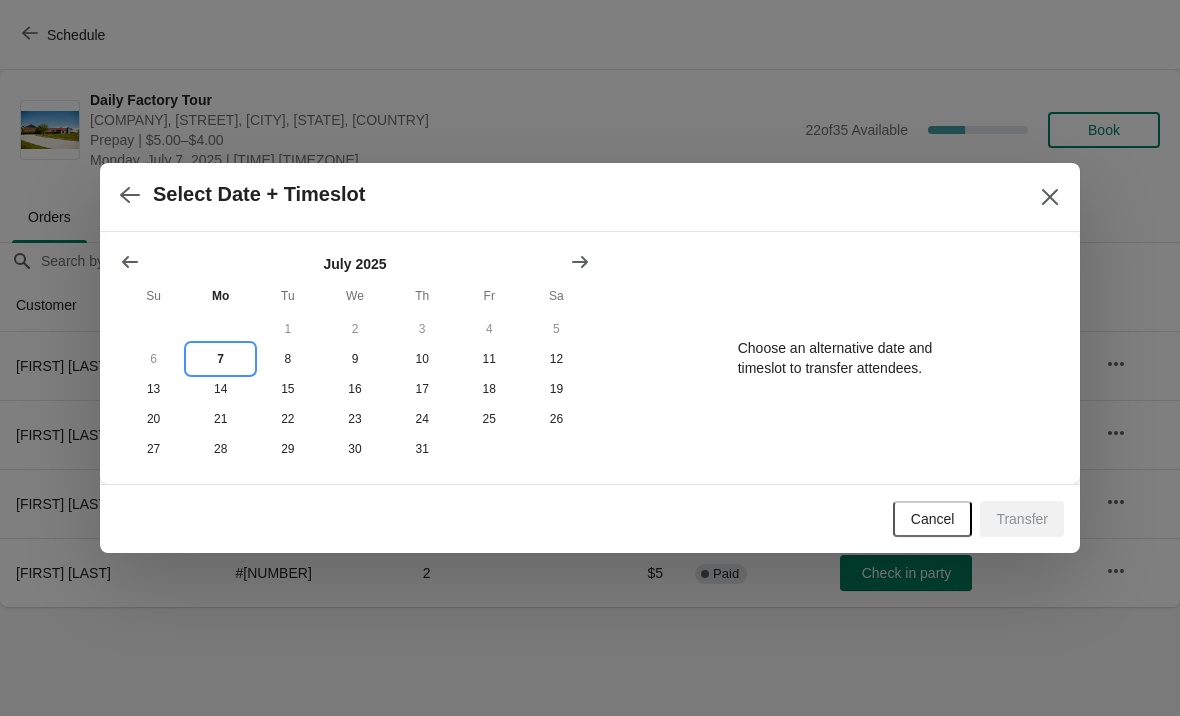 click on "7" at bounding box center (220, 359) 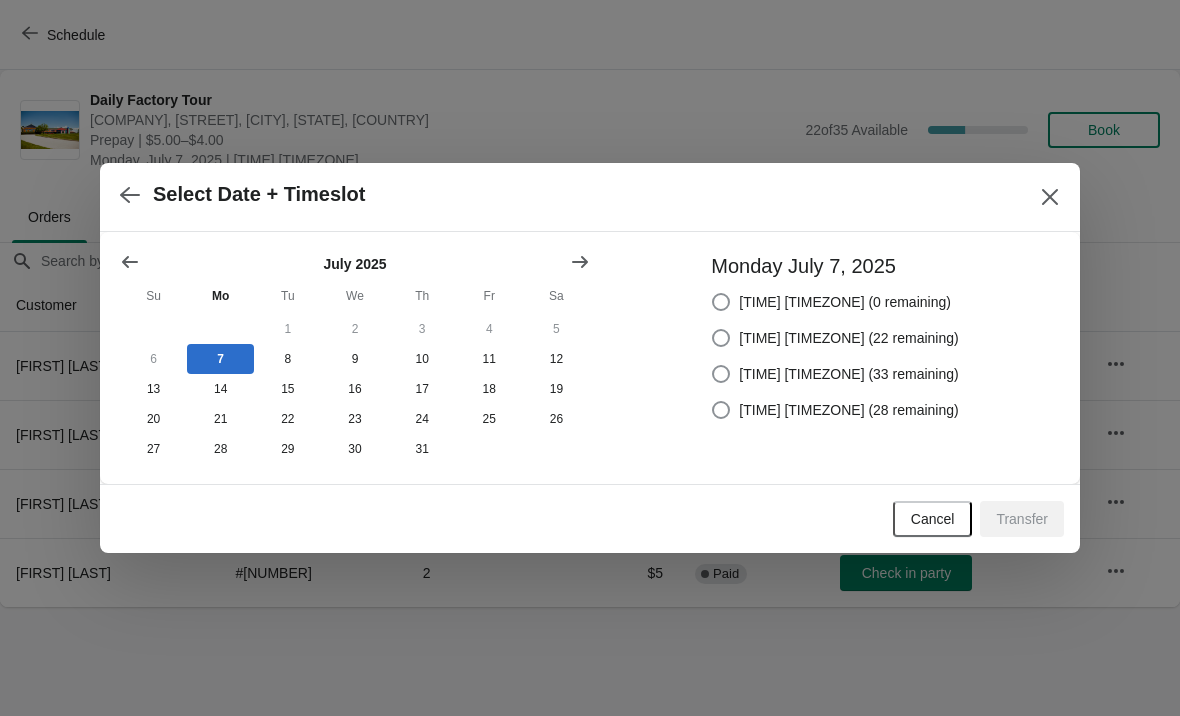 click at bounding box center [721, 374] 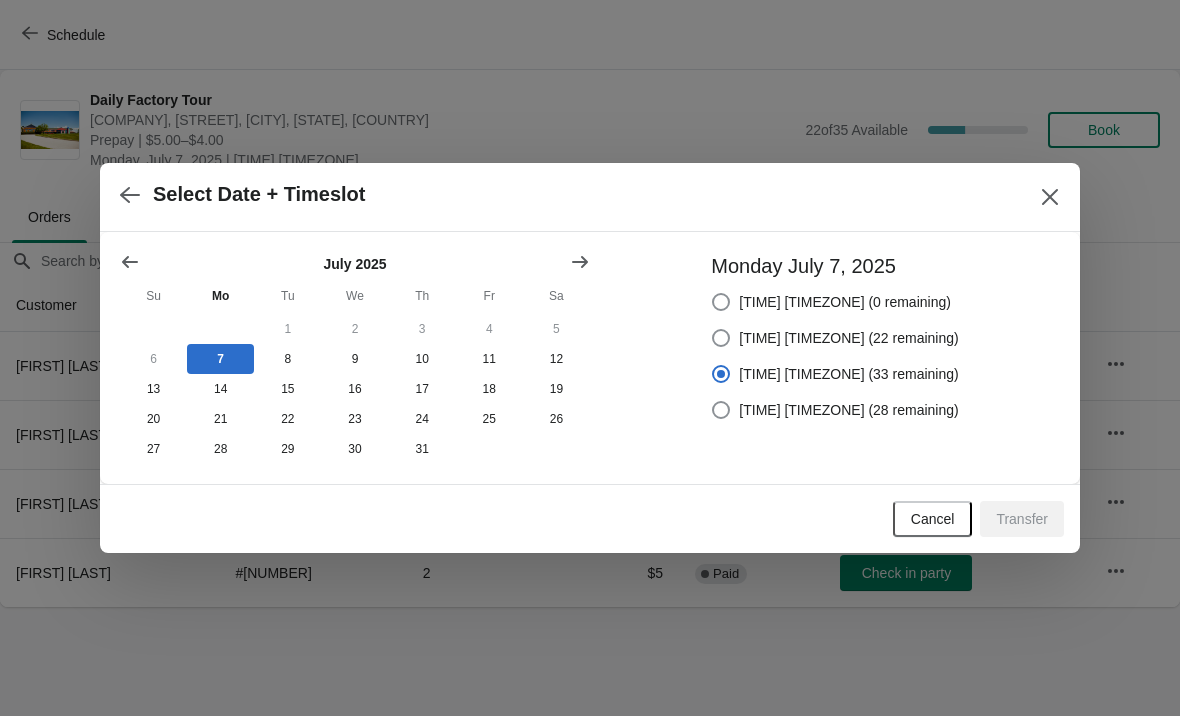 radio on "true" 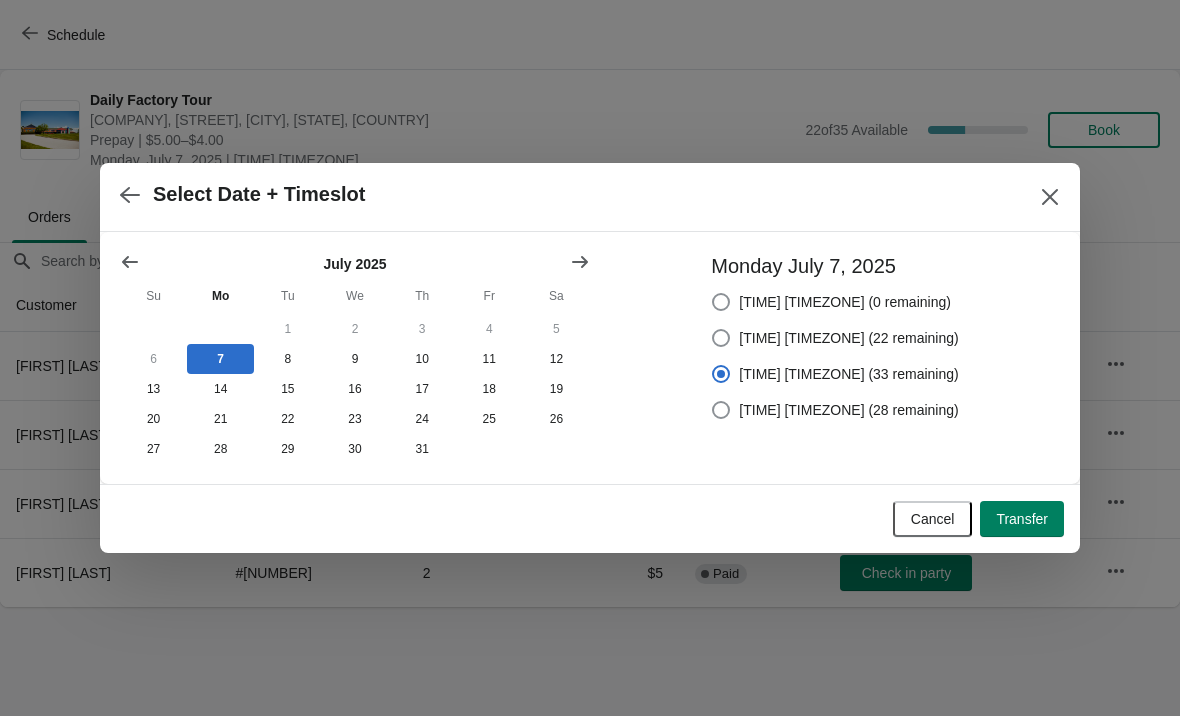 click on "Transfer" at bounding box center [1022, 519] 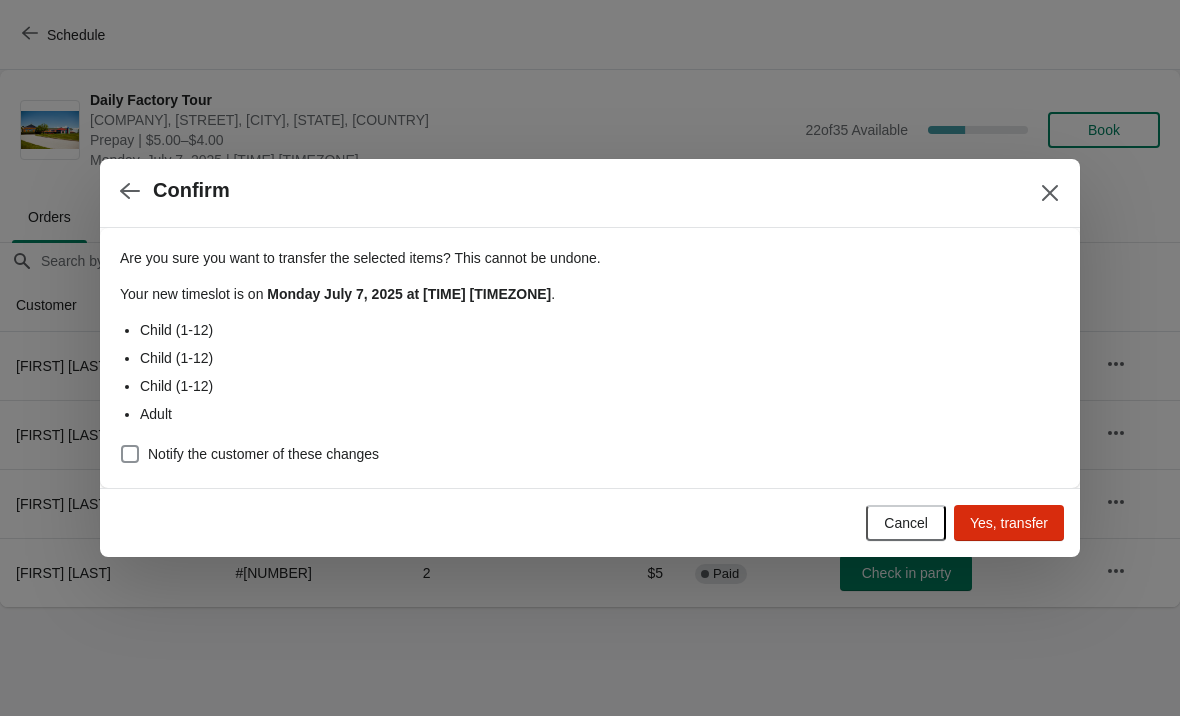 click on "Yes, transfer" at bounding box center (1009, 523) 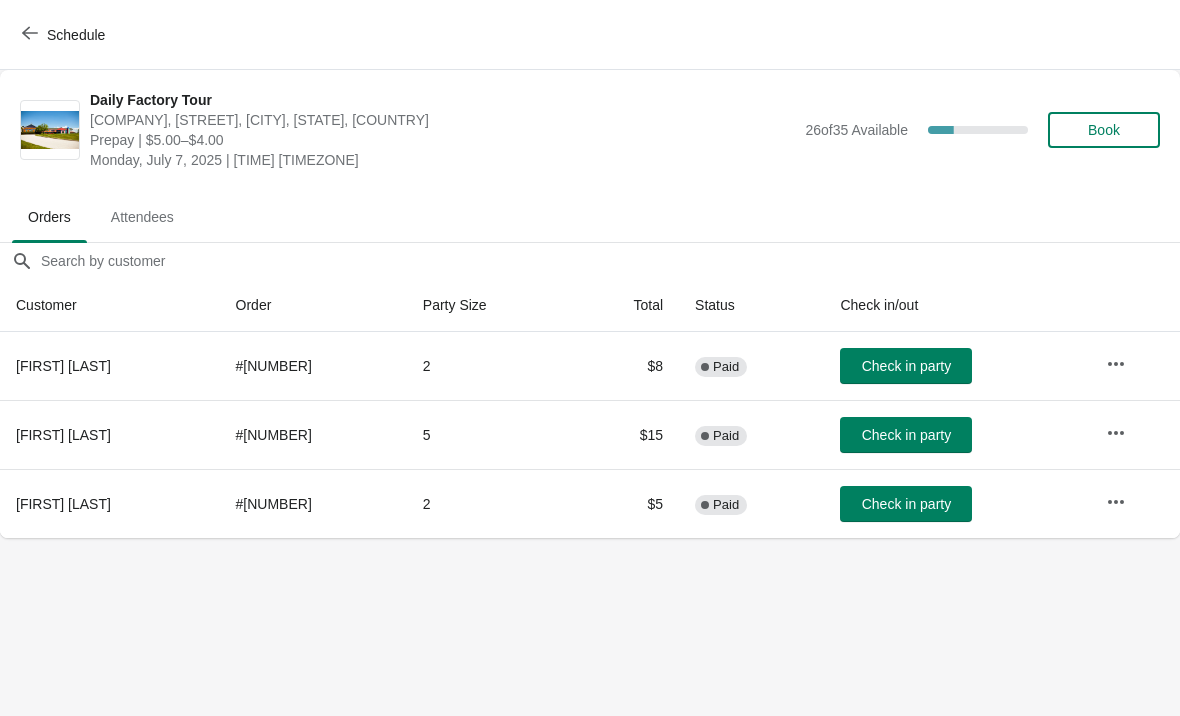 click at bounding box center [30, 33] 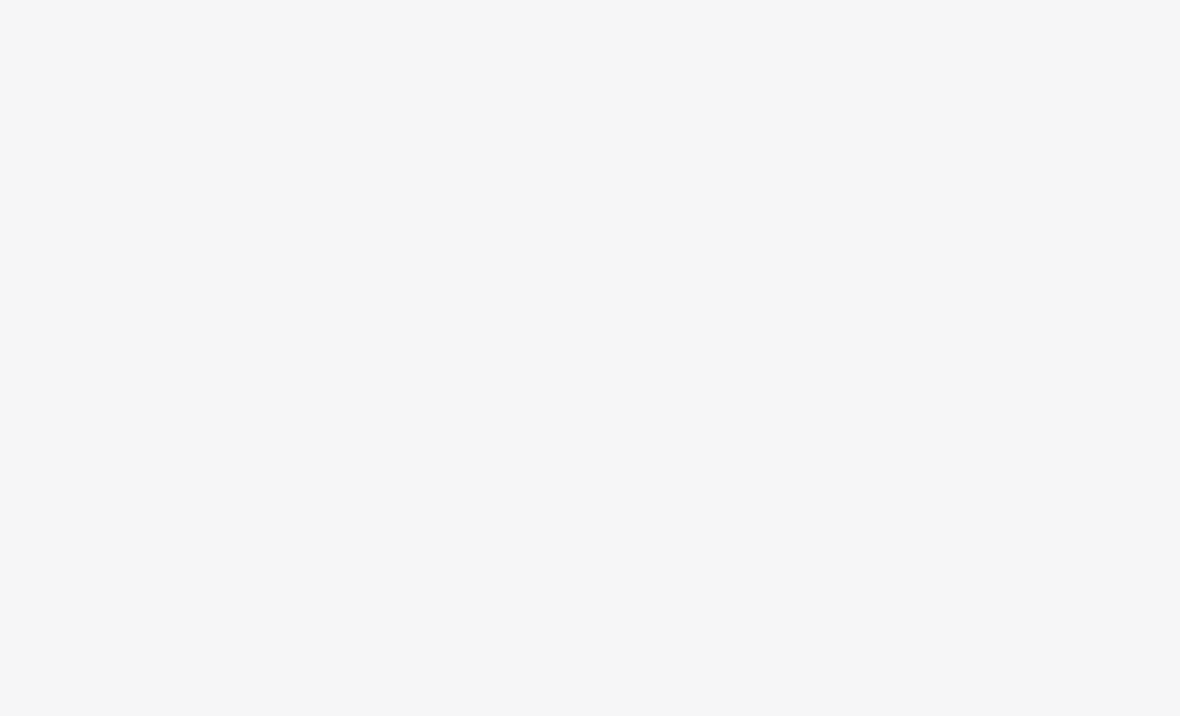 scroll, scrollTop: 0, scrollLeft: 0, axis: both 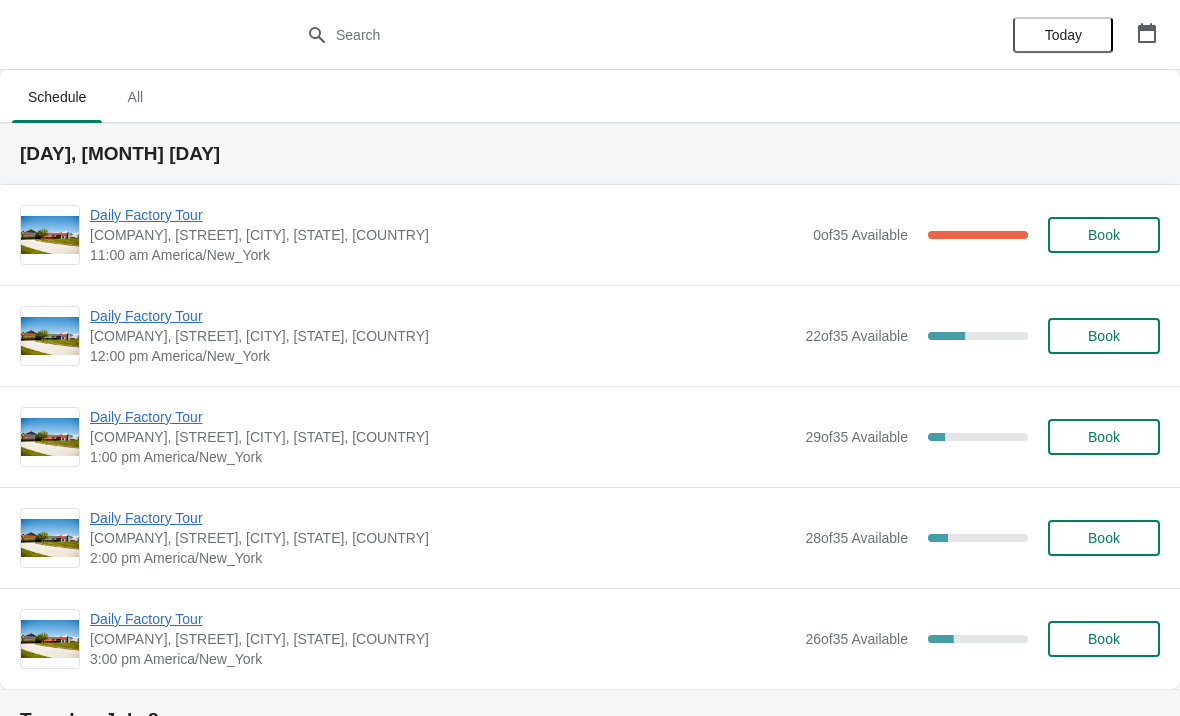 click on "Daily Factory Tour" at bounding box center (446, 215) 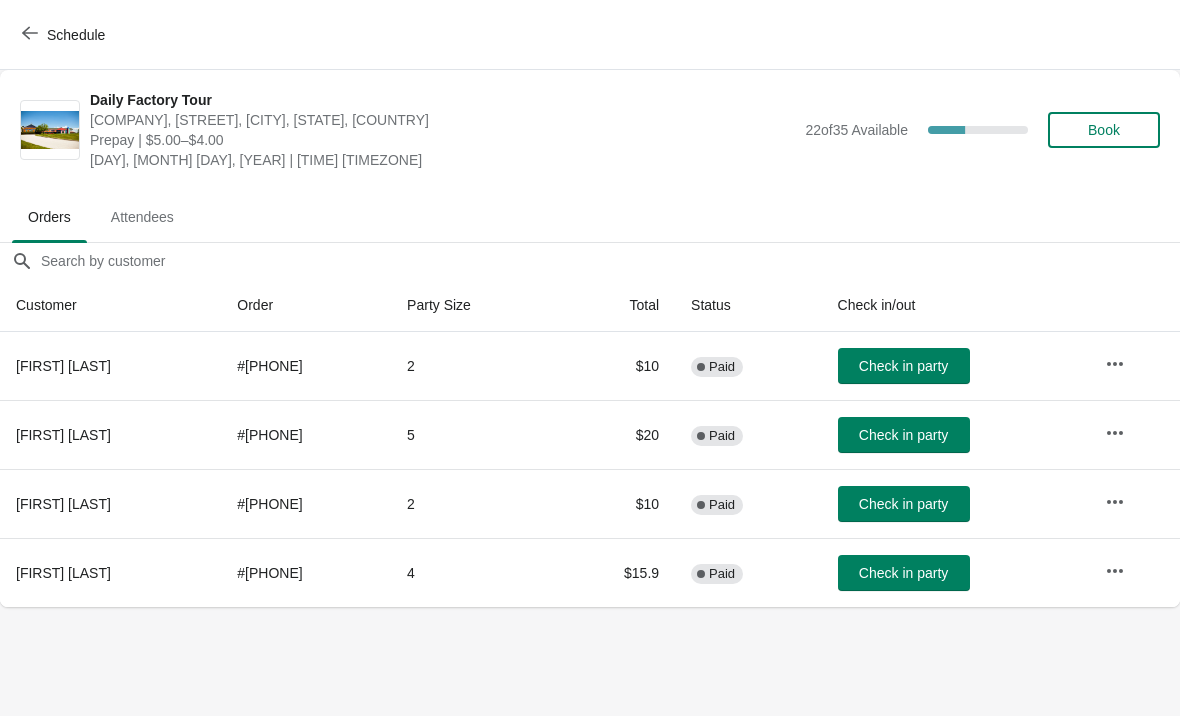 click on "Check in party" at bounding box center (903, 366) 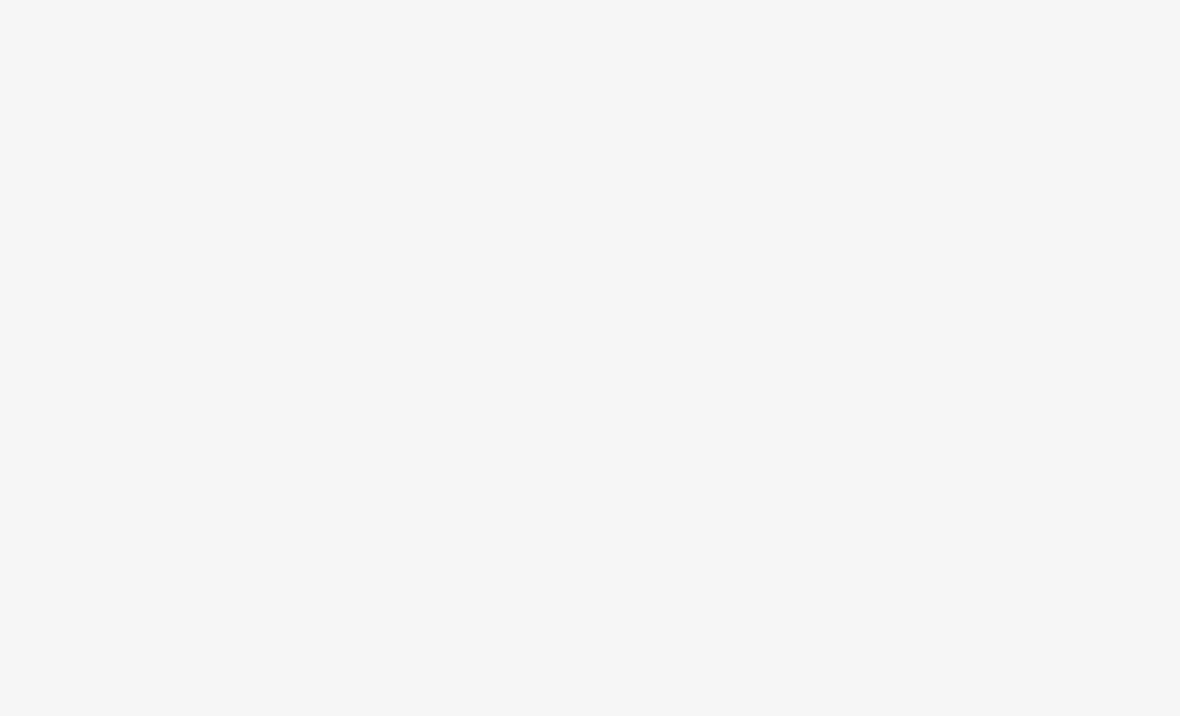 scroll, scrollTop: 0, scrollLeft: 0, axis: both 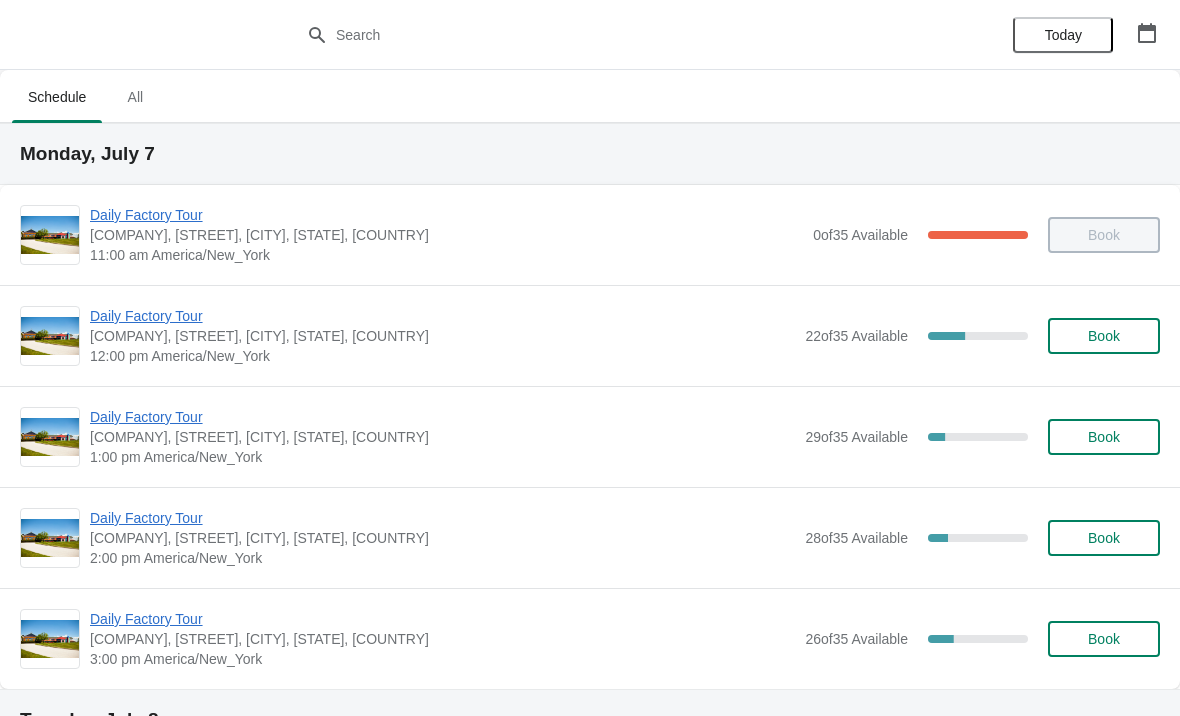 click on "Daily Factory Tour Vermont Teddy Bear Factory, Shelburne Road, Shelburne, VT, USA 12:00 pm America/New_York 22  of  35   Available 37.142857142857146 % Book" at bounding box center [590, 335] 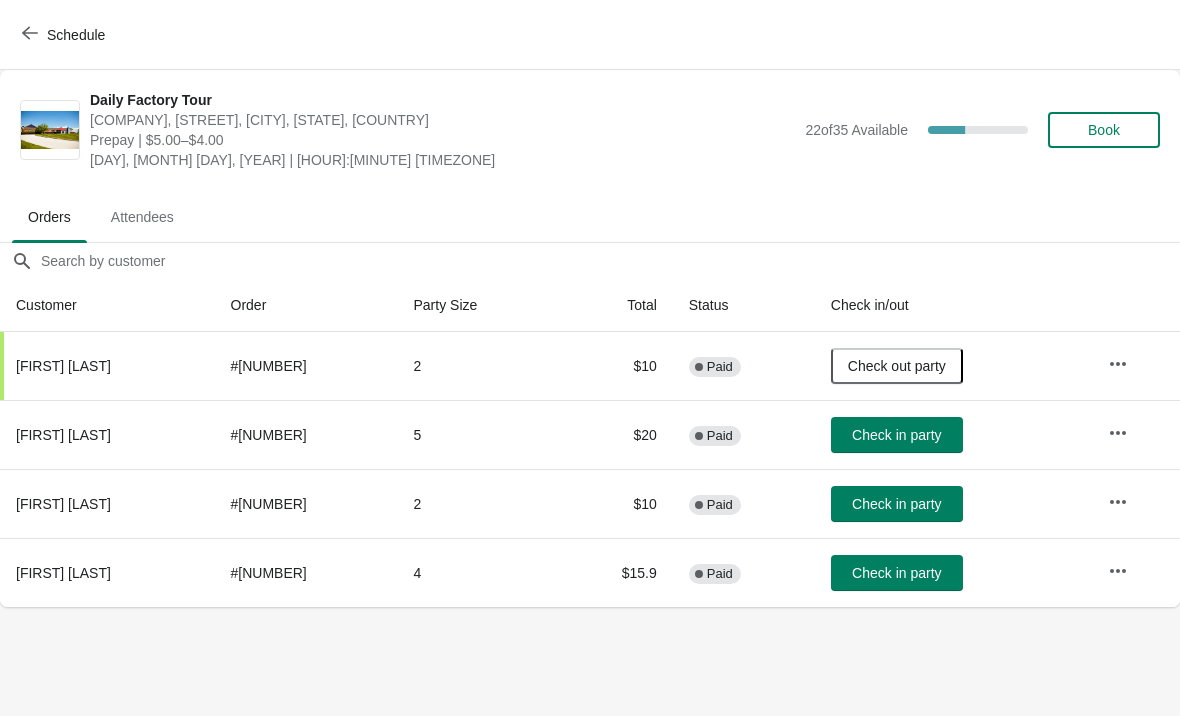 click on "Check in party" at bounding box center (897, 435) 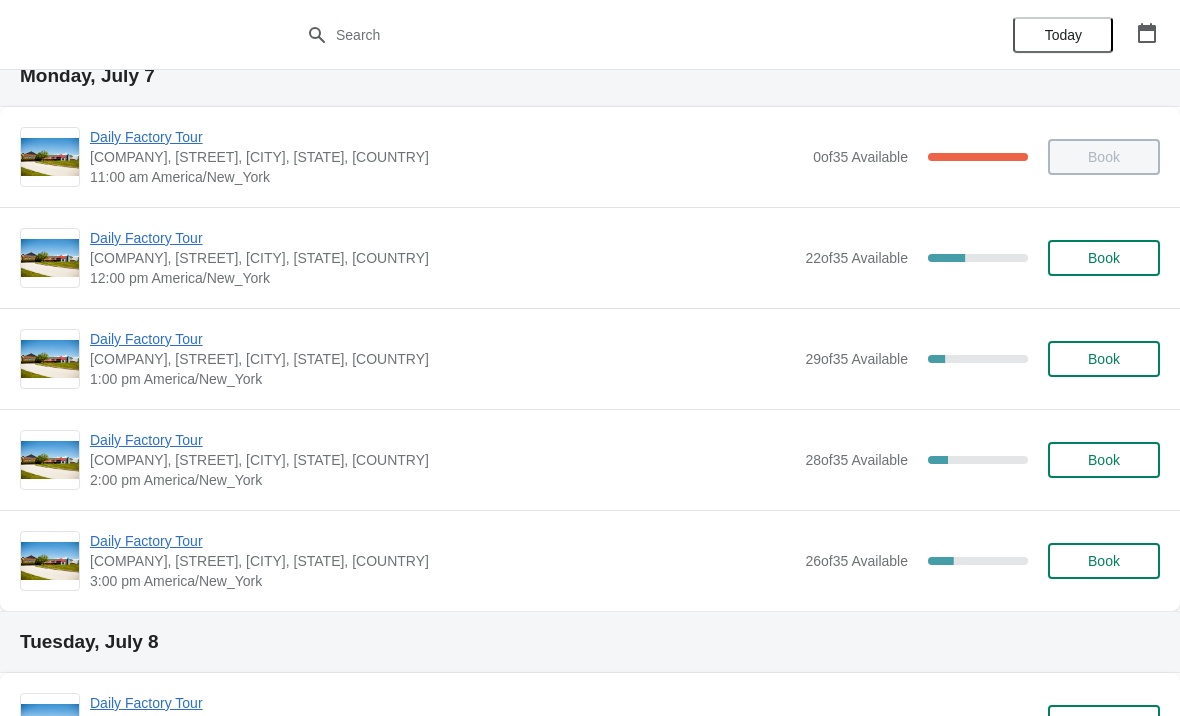 scroll, scrollTop: 75, scrollLeft: 0, axis: vertical 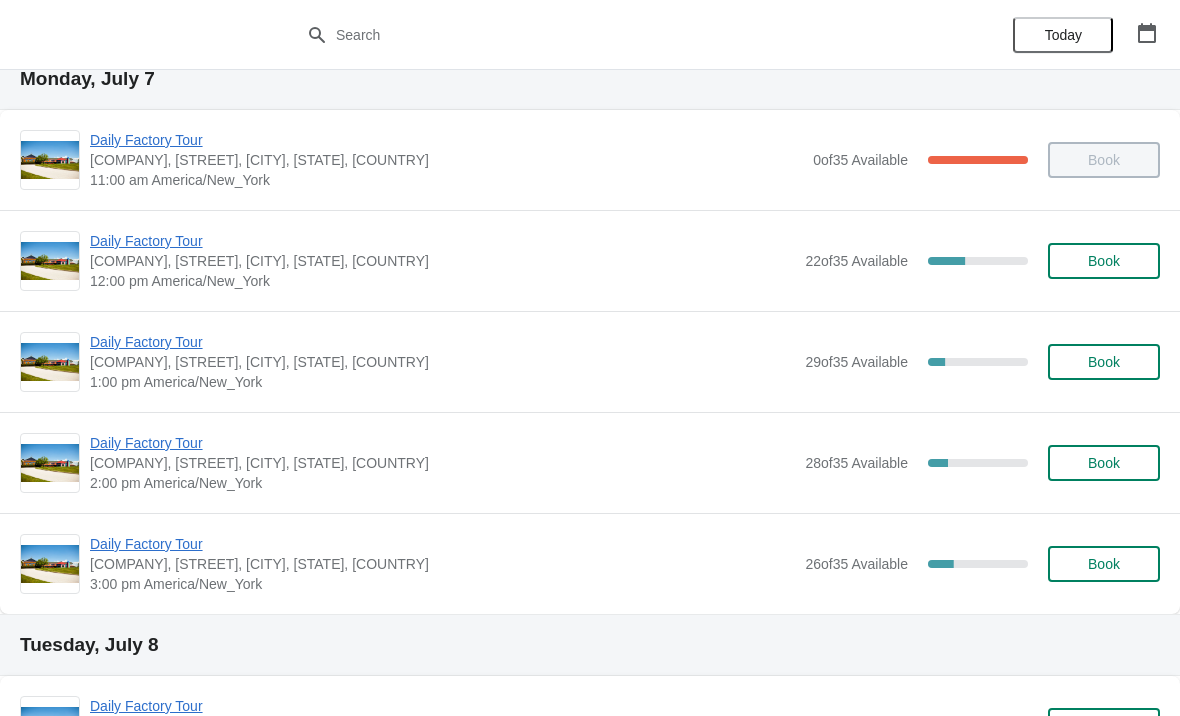 click on "Daily Factory Tour" at bounding box center (446, 140) 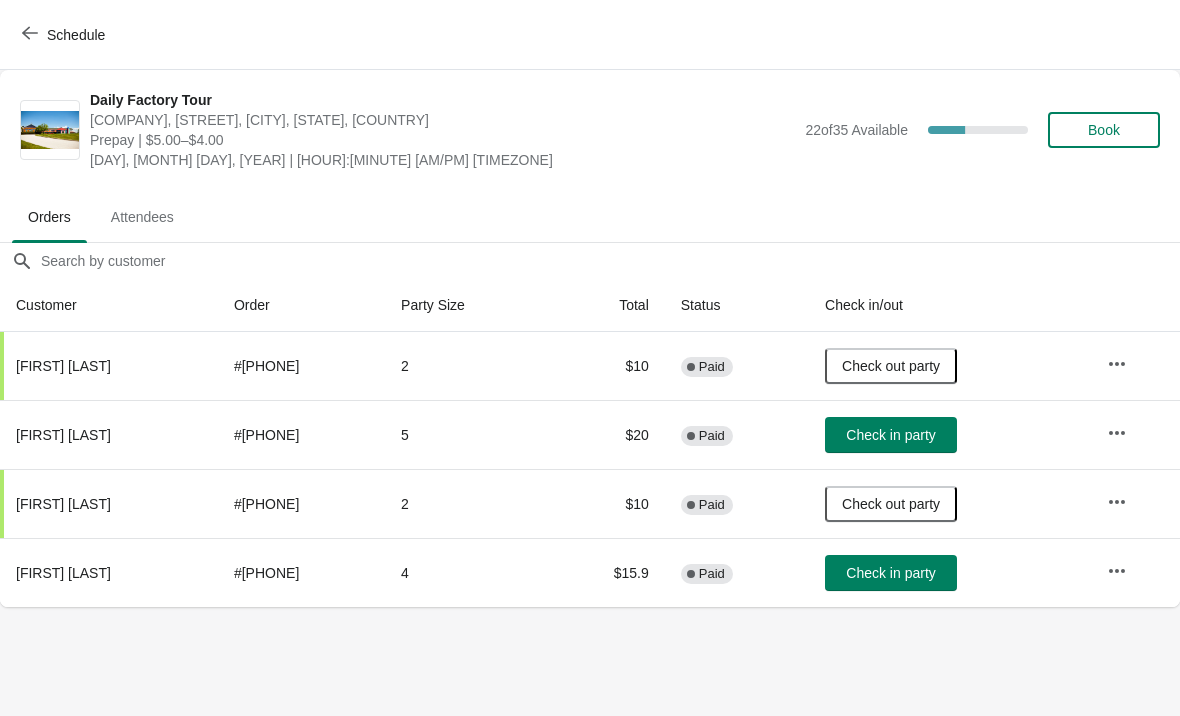 click on "Check in party" at bounding box center [891, 435] 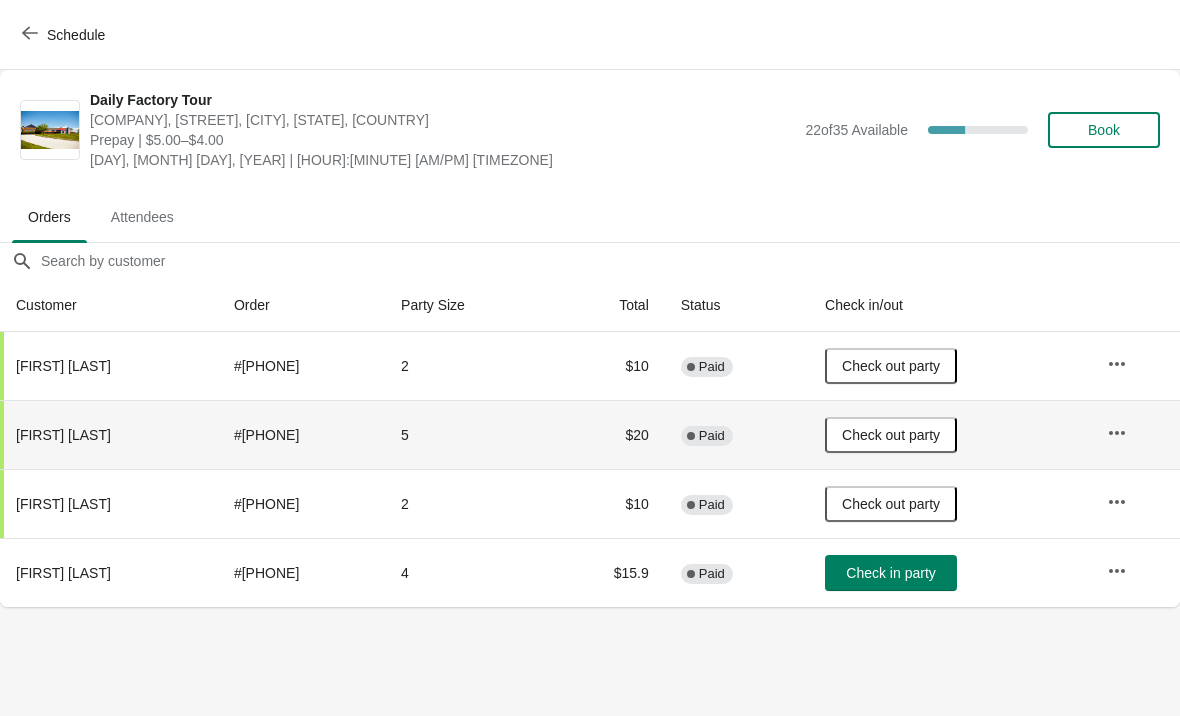 click on "Schedule" at bounding box center [65, 35] 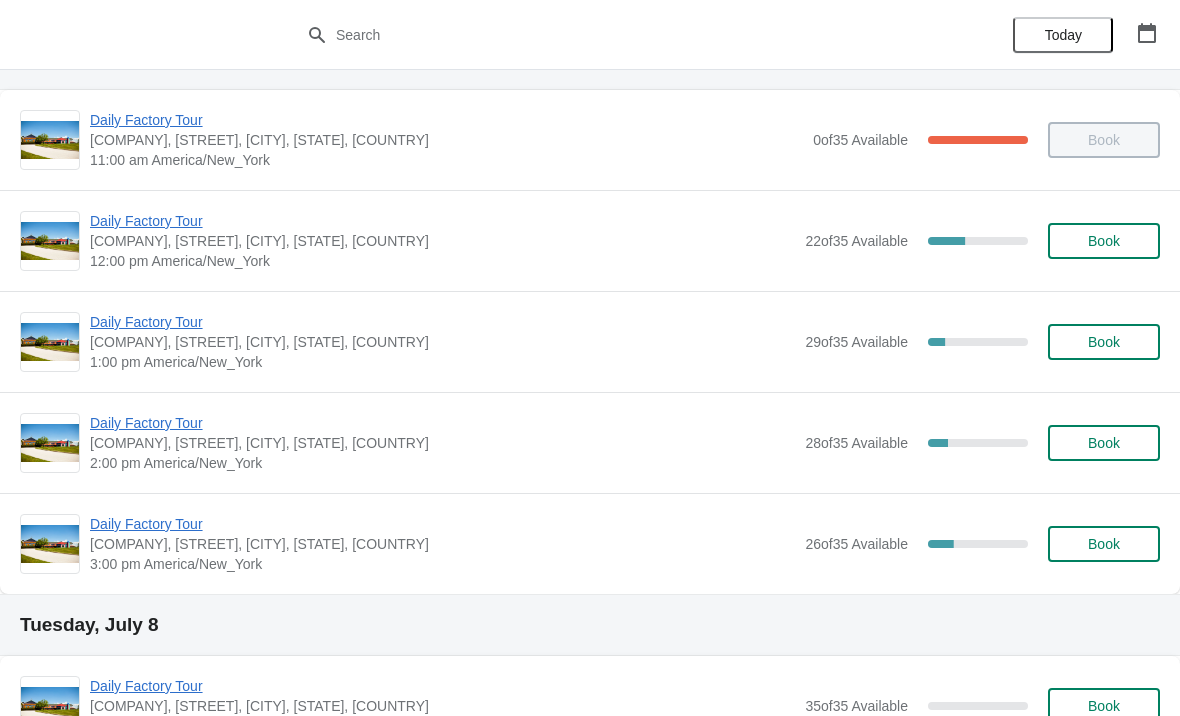 scroll, scrollTop: 102, scrollLeft: 0, axis: vertical 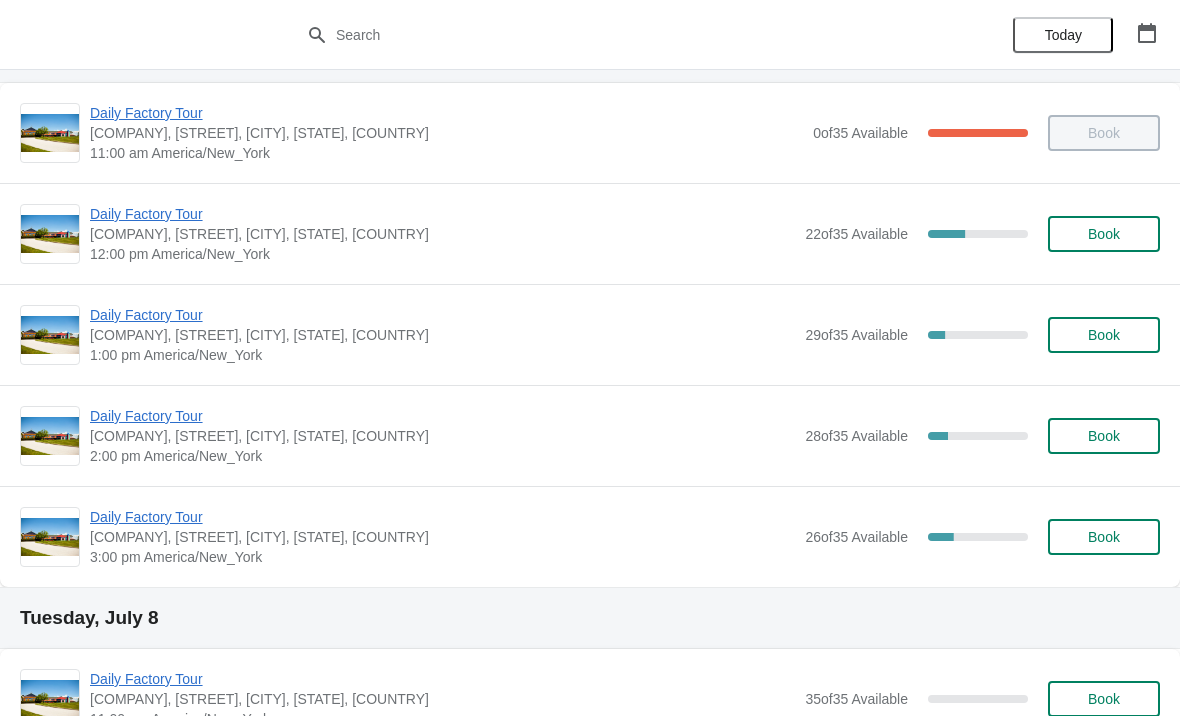 click on "12:00 pm America/New_York" at bounding box center (446, 153) 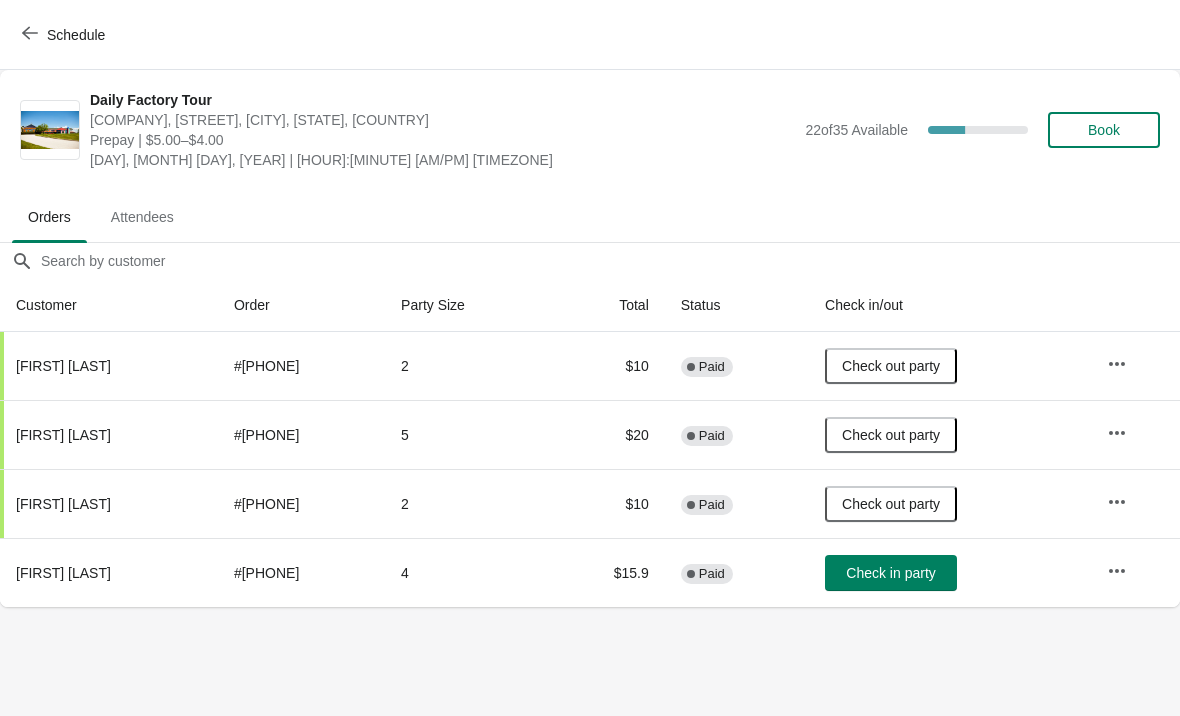 scroll, scrollTop: 0, scrollLeft: 0, axis: both 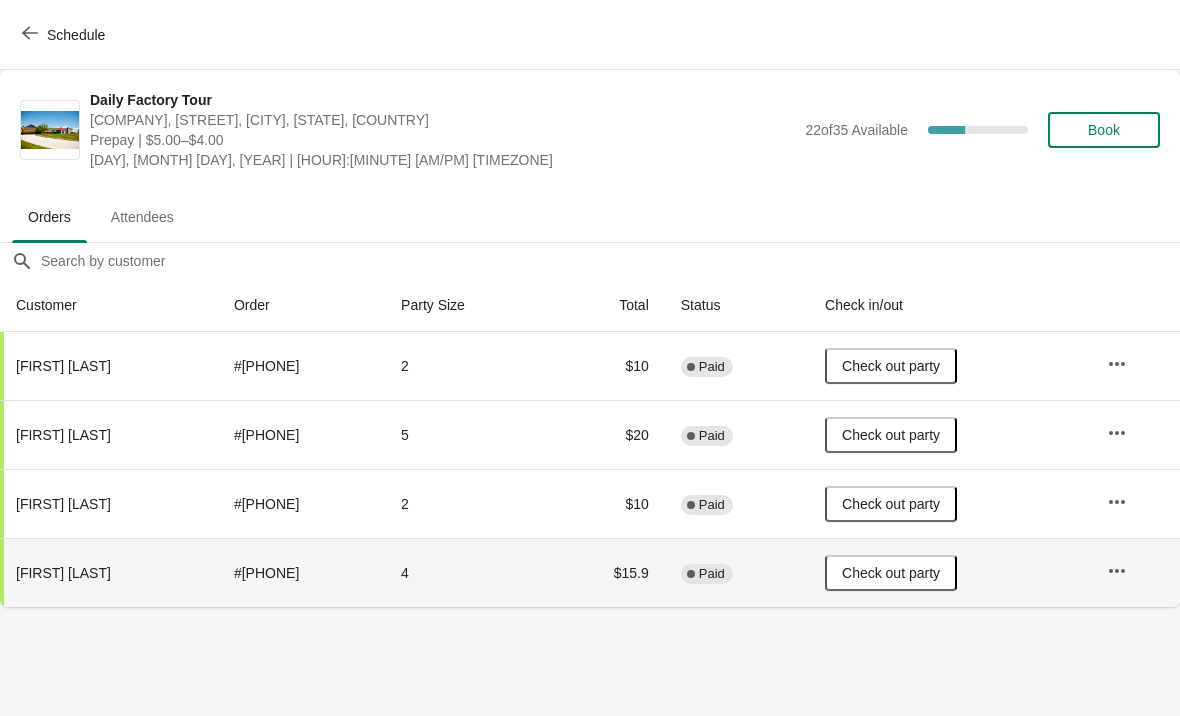 click on "Schedule" at bounding box center (65, 34) 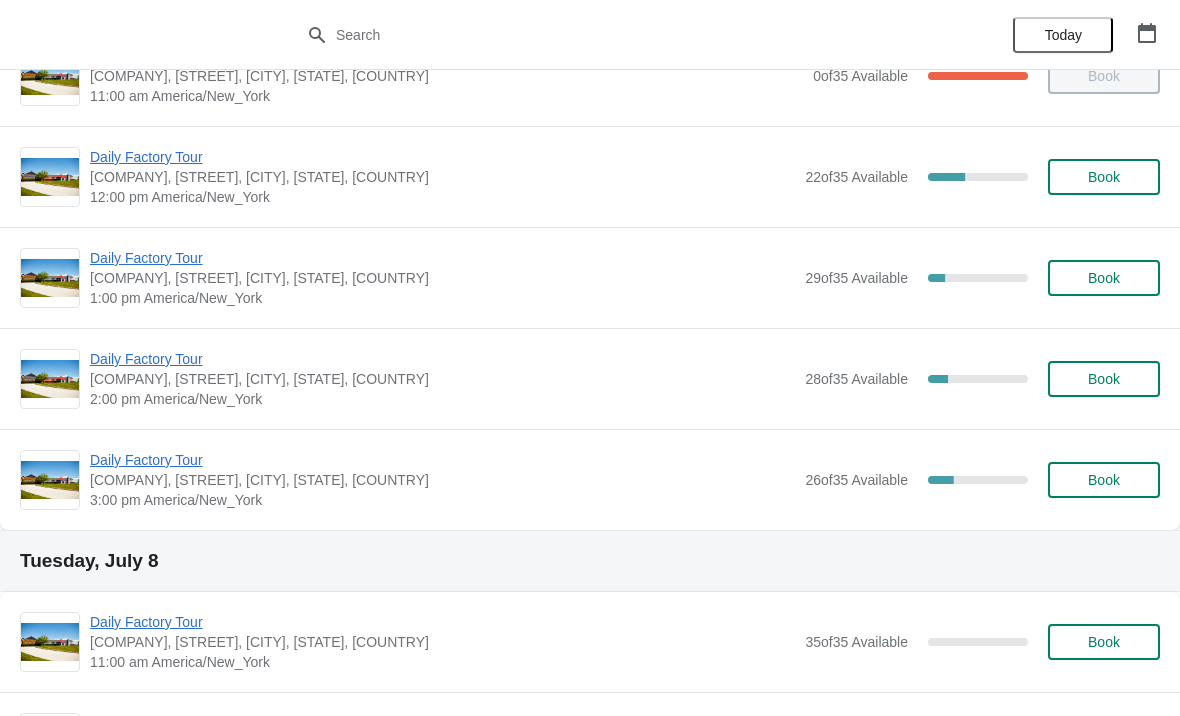 scroll, scrollTop: 157, scrollLeft: 0, axis: vertical 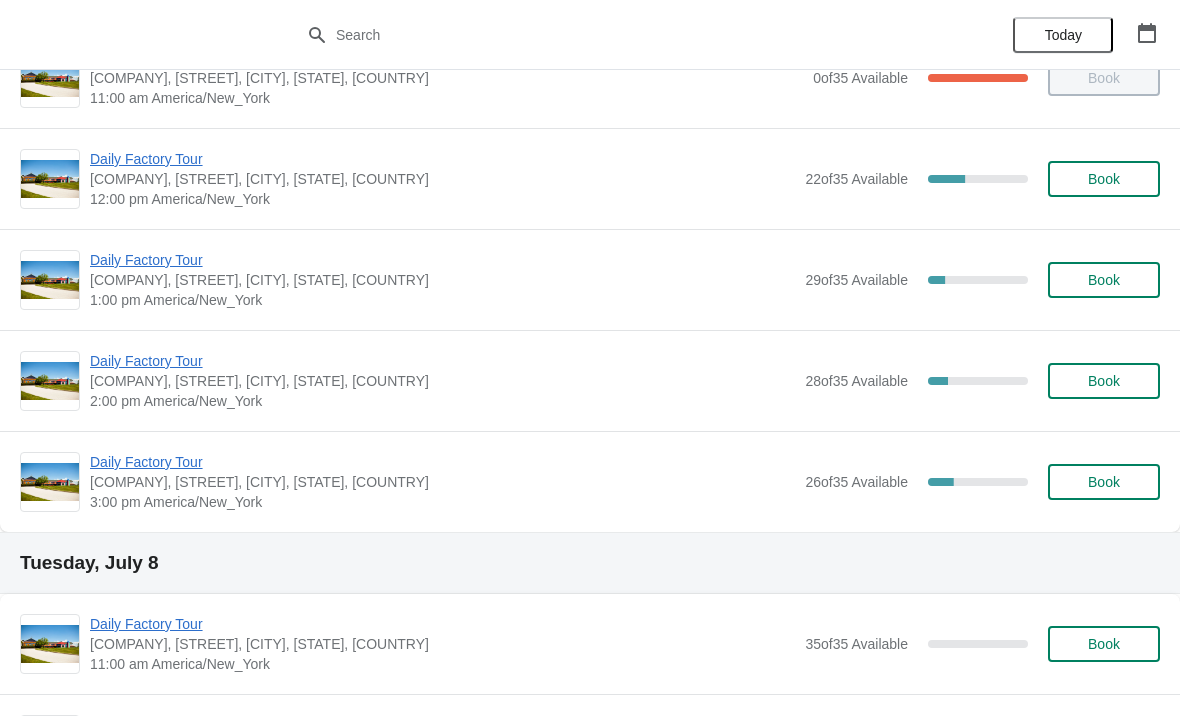 click on "[BRAND] Factory, [STREET], [CITY], [STATE], [COUNTRY]" at bounding box center (446, 78) 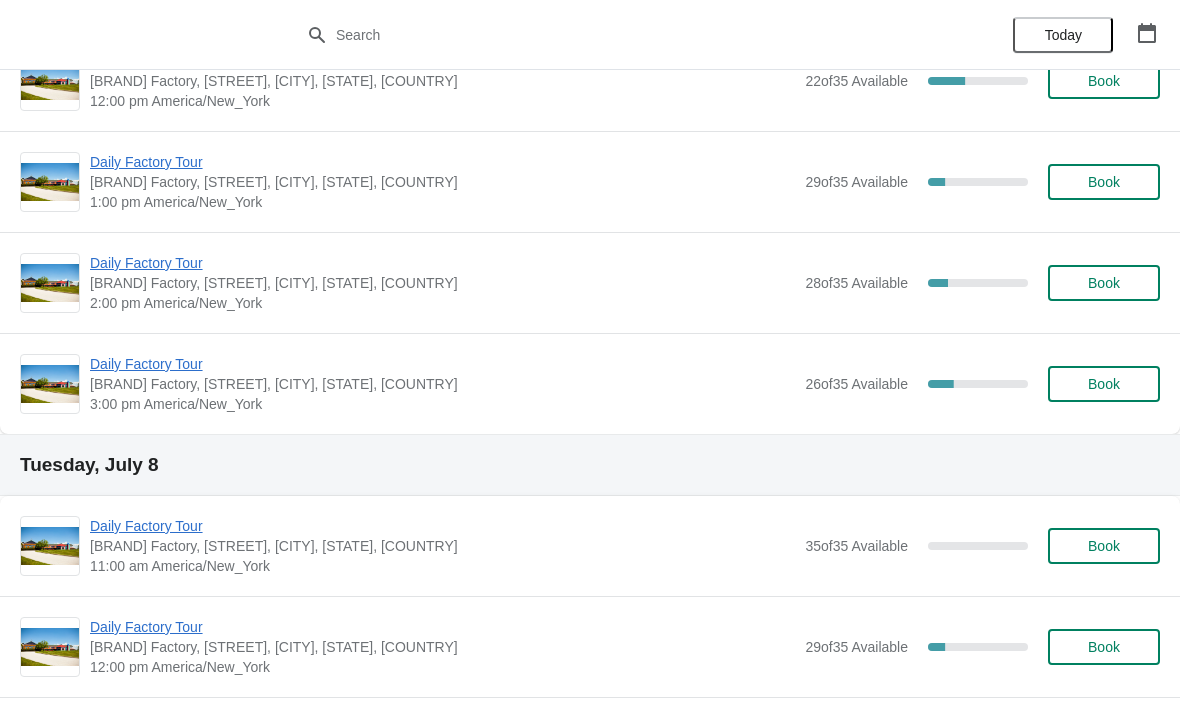 scroll, scrollTop: 224, scrollLeft: 0, axis: vertical 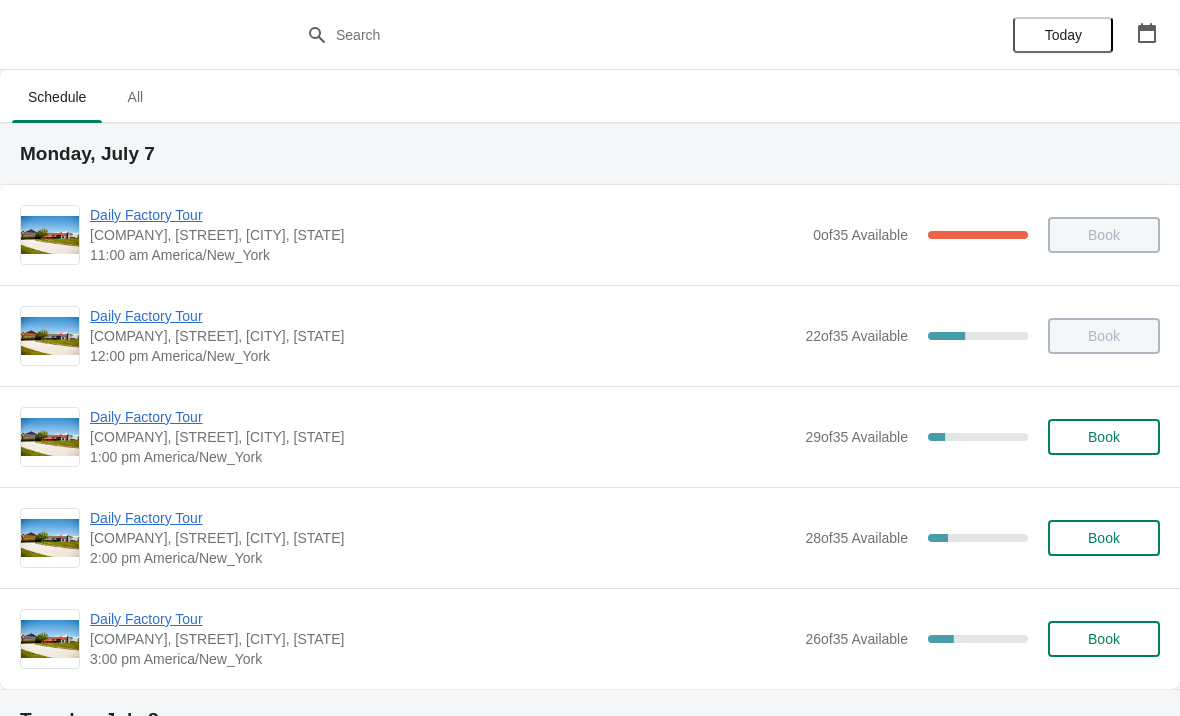 click on "Daily Factory Tour" at bounding box center (446, 215) 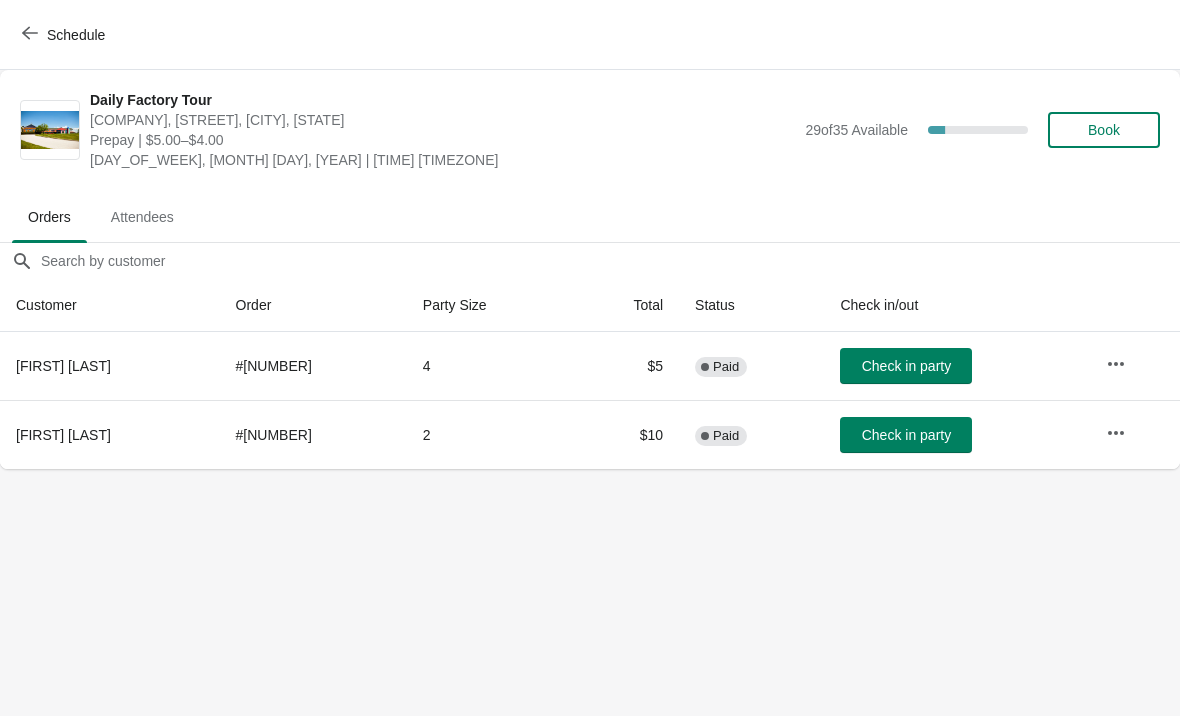 click on "Check in party" at bounding box center (906, 366) 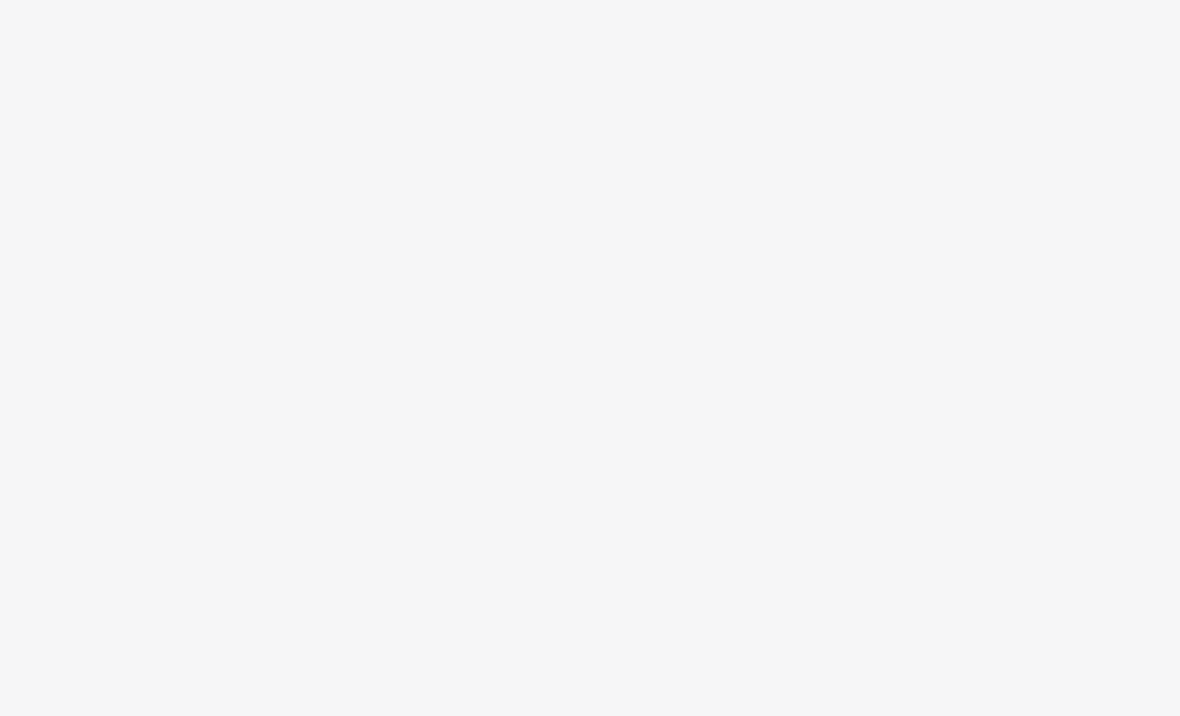 scroll, scrollTop: 0, scrollLeft: 0, axis: both 